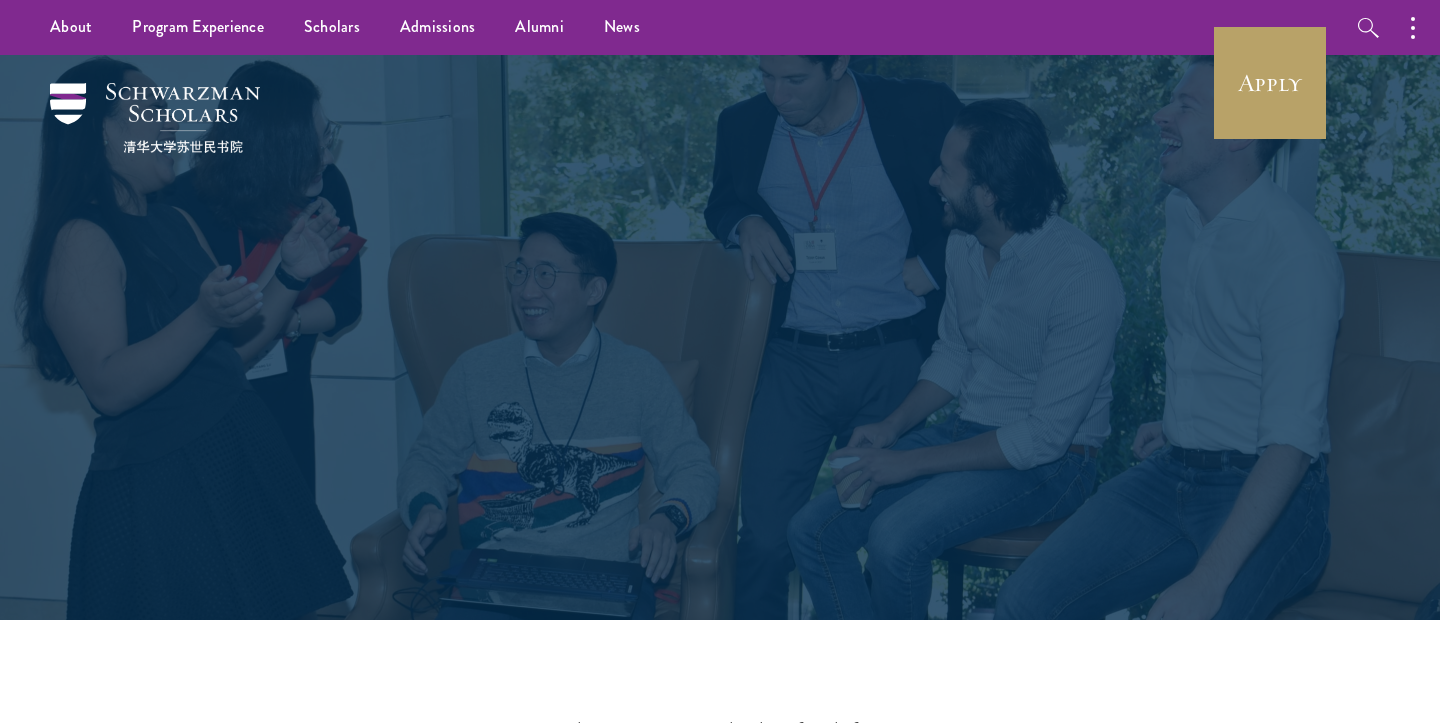 scroll, scrollTop: 0, scrollLeft: 0, axis: both 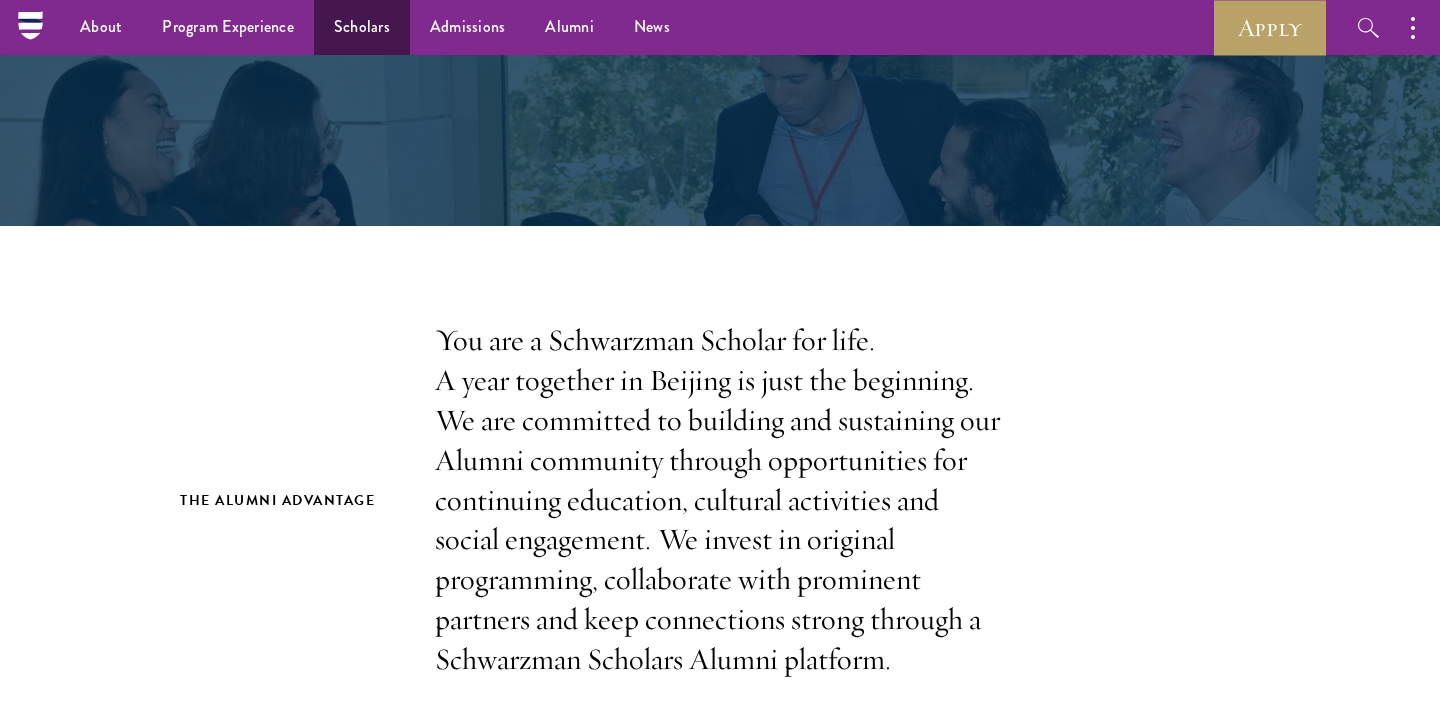 click on "Scholars" at bounding box center (362, 27) 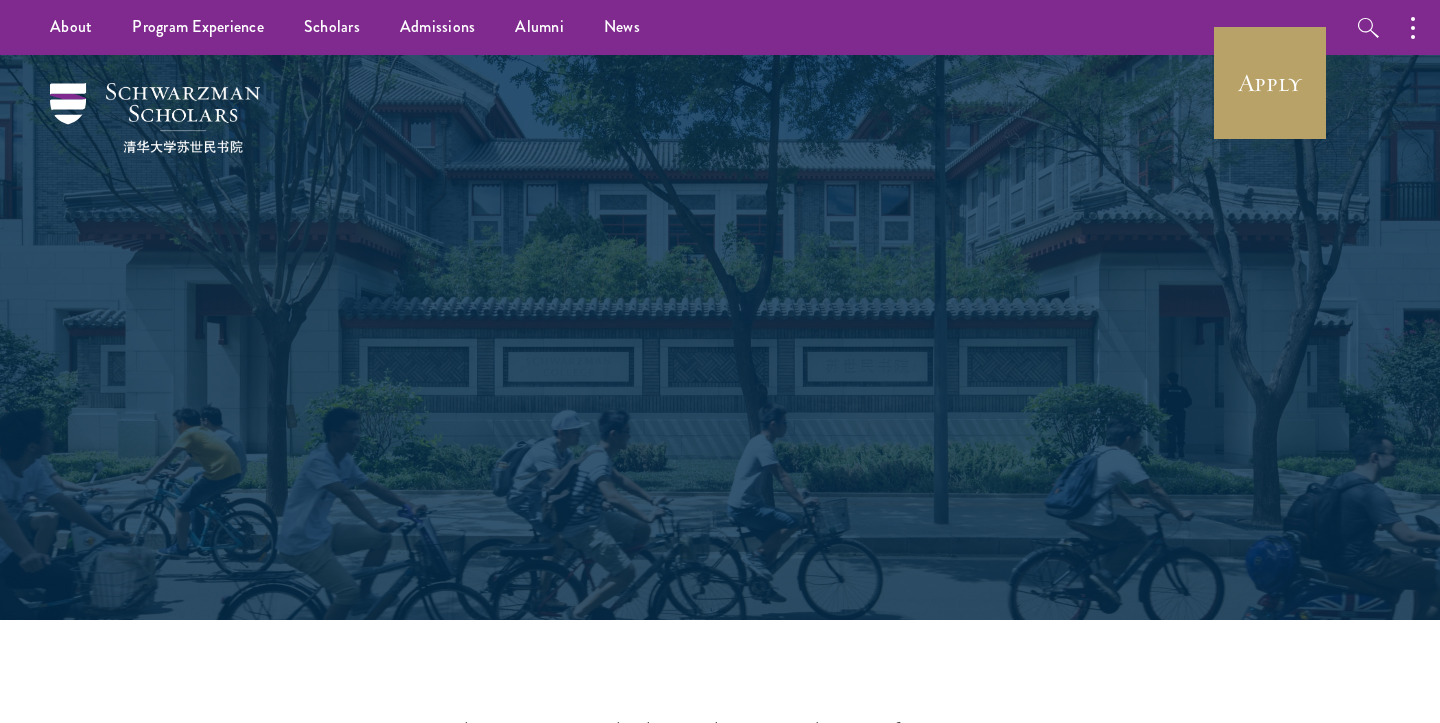 scroll, scrollTop: 0, scrollLeft: 0, axis: both 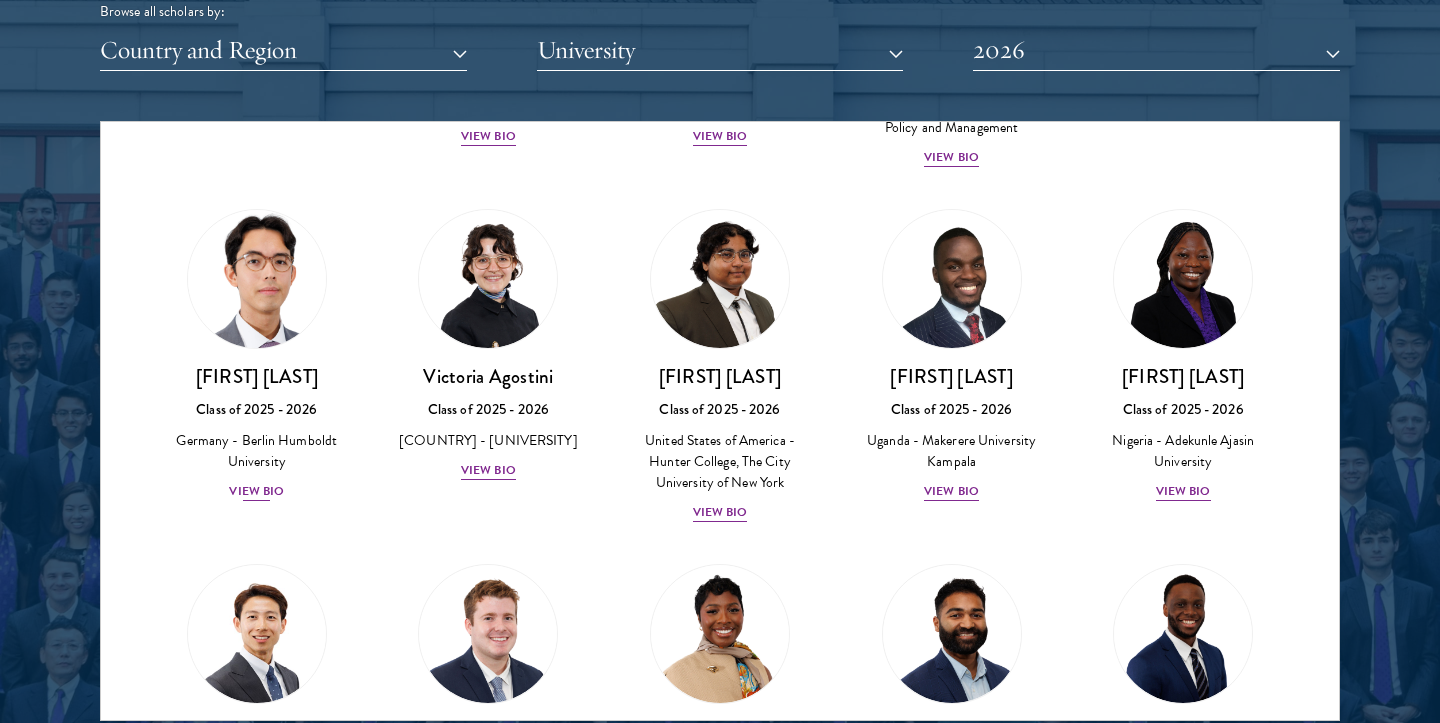 click on "View Bio" at bounding box center [256, 491] 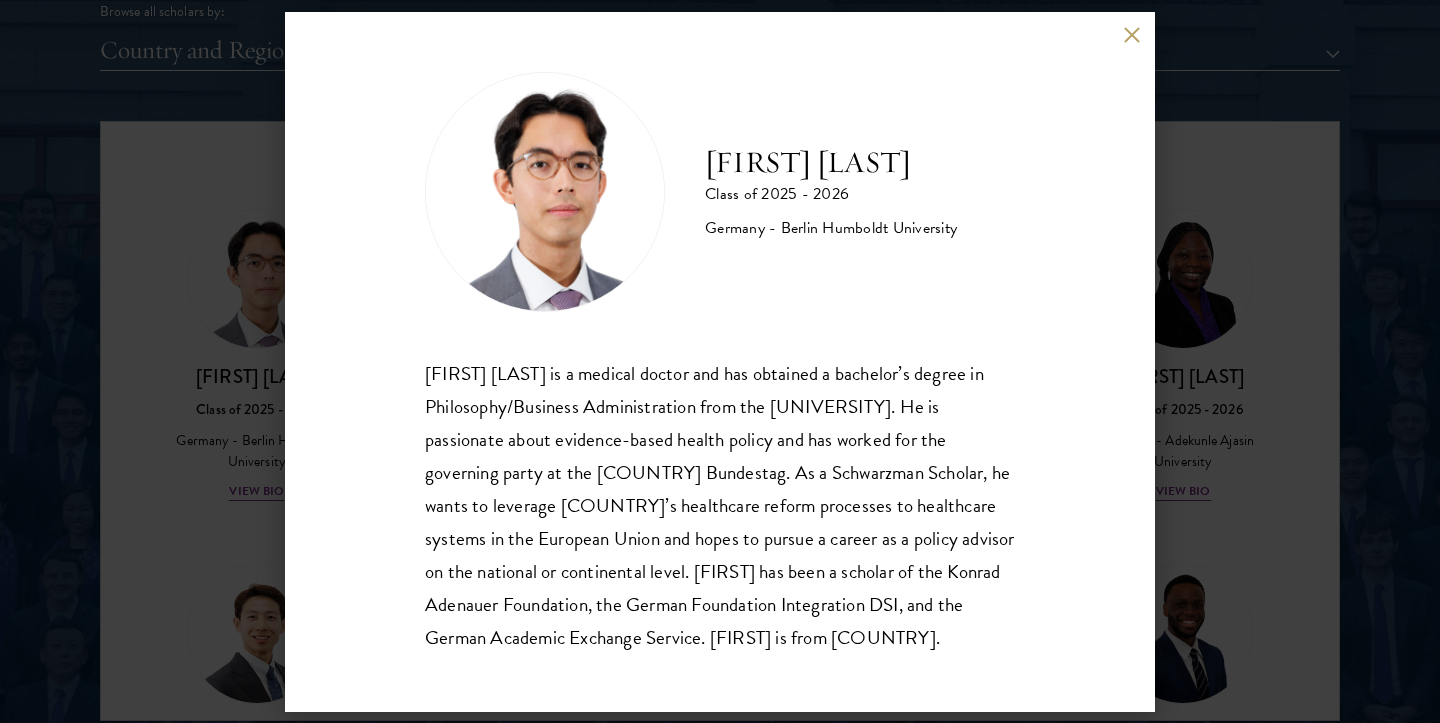 click on "[FIRST] [LAST]
Class of 2025 - 2026
[COUNTRY] - [CITY] [UNIVERSITY]
Siegfried ([FIRST]) [LAST] is a medical doctor and has obtained a bachelor’s degree in Philosophy/Business Administration from the [UNIVERSITY] of [CITY]. He is passionate about evidence-based health policy and has worked for the governing party at the [COUNTRY] Bundestag. As a Schwarzman Scholar, he wants to leverage China’s healthcare reform processes to healthcare systems in the European Union and hopes to pursue a career as a policy advisor on the national or continental level. [FIRST] has been a scholar of the Konrad Adenauer Foundation, the German Foundation Integration DSI, and the German Academic Exchange Service. [FIRST] is from [COUNTRY]." at bounding box center [720, 361] 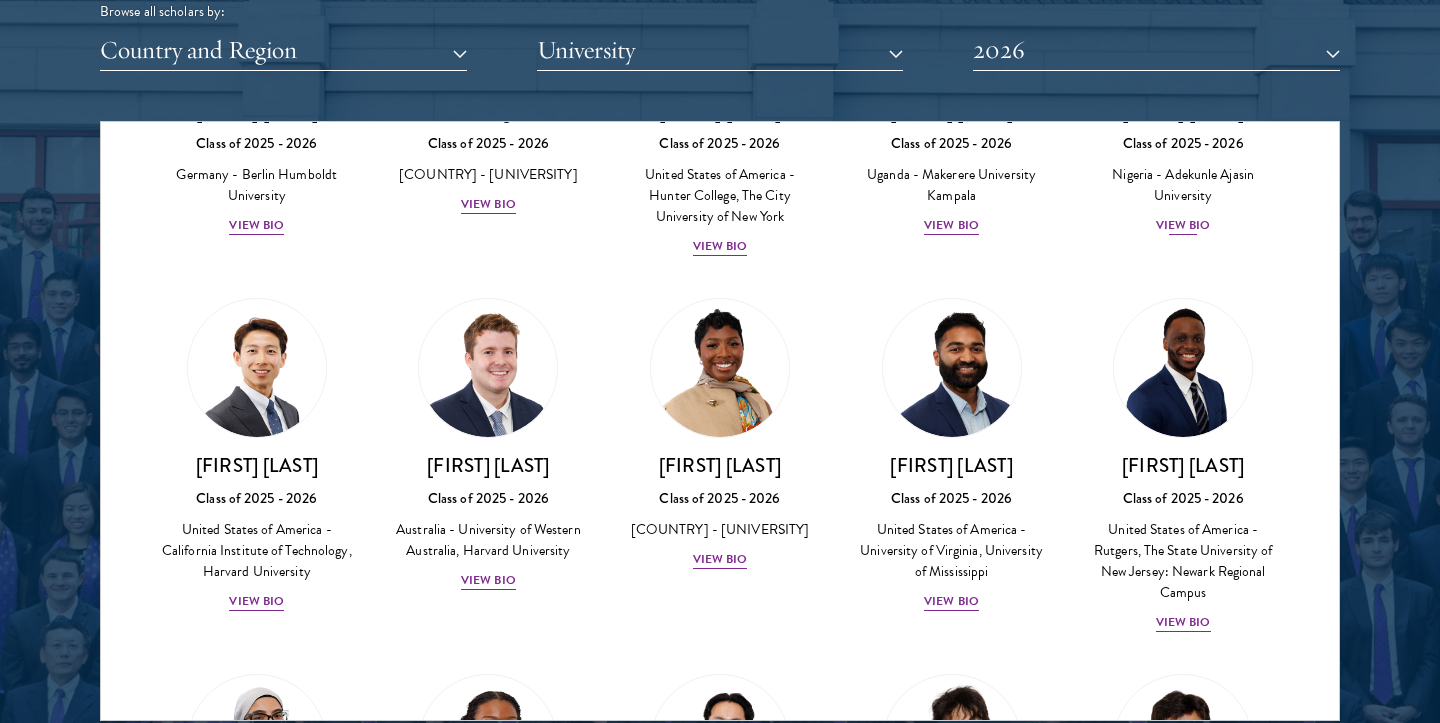 scroll, scrollTop: 657, scrollLeft: 0, axis: vertical 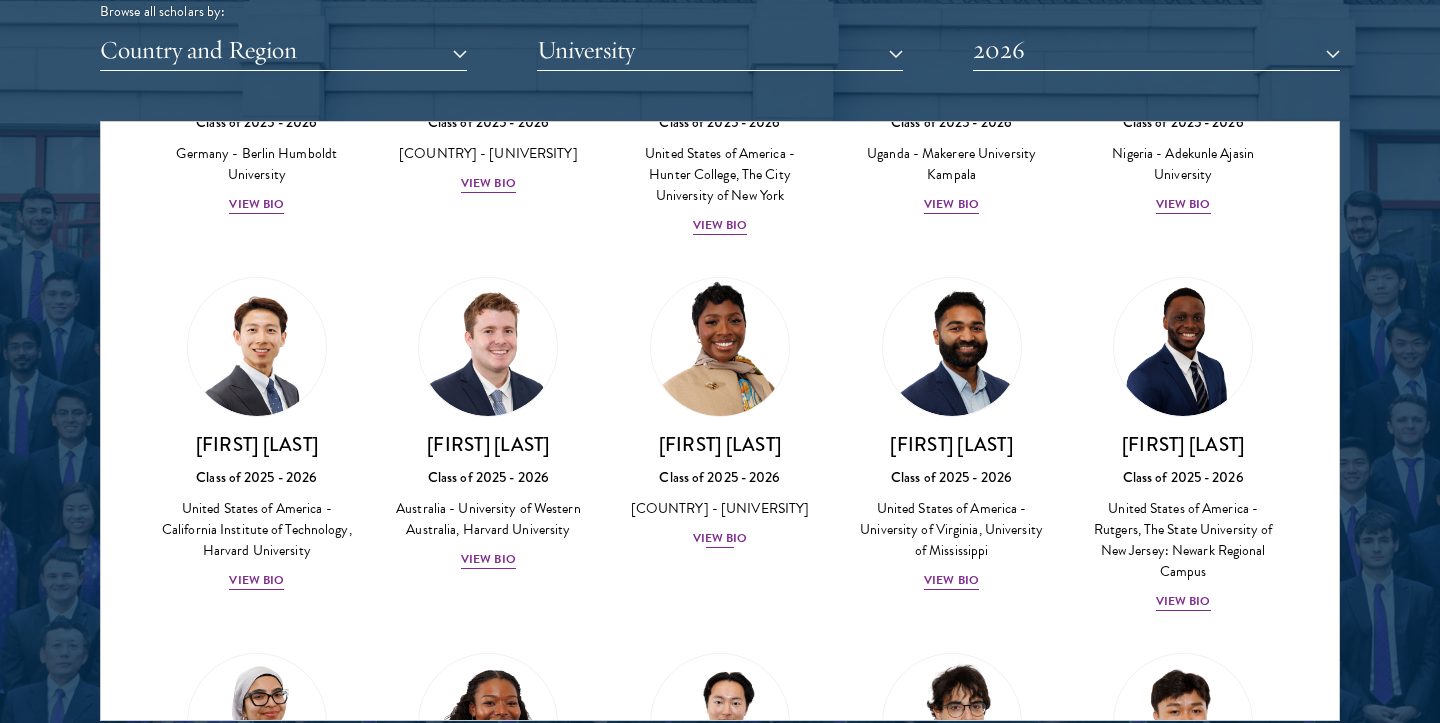 click on "[FIRST] [LAST]
Class of 2025 - 2026
[COUNTRY] - [UNIVERSITY]
View Bio" at bounding box center [720, 491] 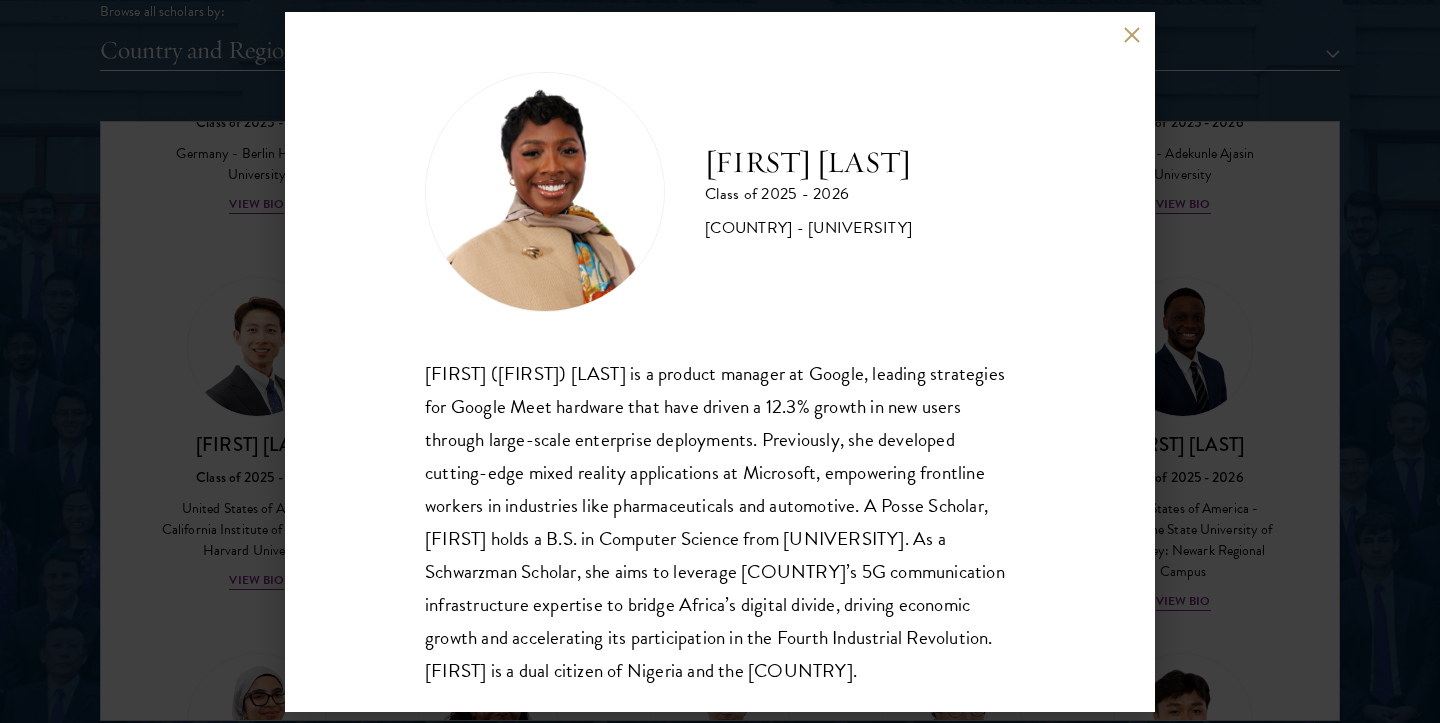 click on "Sophia ([FIRST]) [LAST] is a product manager at Google, leading strategies for Google Meet hardware that have driven a 12.3% growth in new users through large-scale enterprise deployments. Previously, [PERSON] developed cutting-edge mixed reality applications at Microsoft, empowering frontline workers in industries like pharmaceuticals and automotive. A Posse Scholar, [FIRST] holds a B.S. in Computer Science from [UNIVERSITY]. As a Schwarzman Scholar, [PERSON] aims to leverage [COUNTRY]'s 5G communication infrastructure expertise to bridge Africa’s digital divide, driving economic growth and accelerating [POSSESSIVE] participation in the Fourth Industrial Revolution. [FIRST] is a dual citizen of [COUNTRY] and the [COUNTRY]." at bounding box center (720, 361) 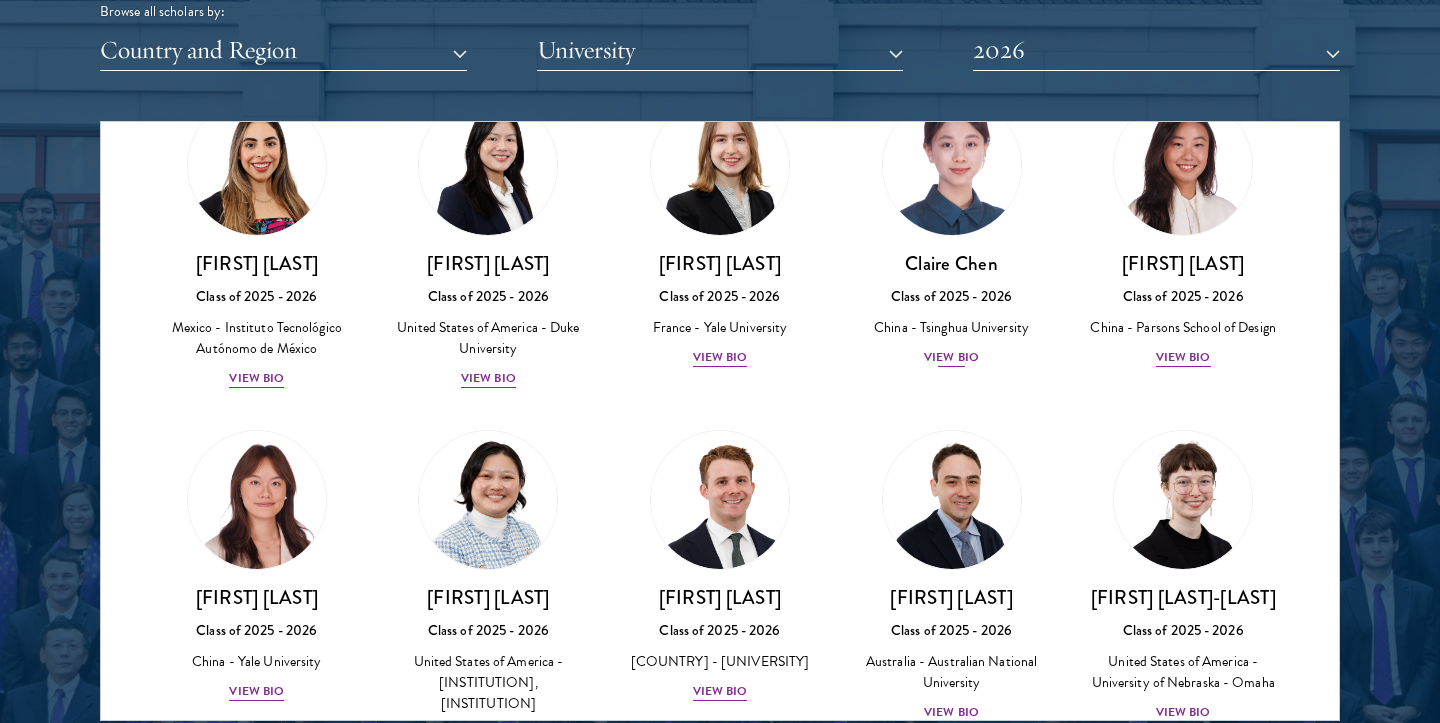 scroll, scrollTop: 1576, scrollLeft: 0, axis: vertical 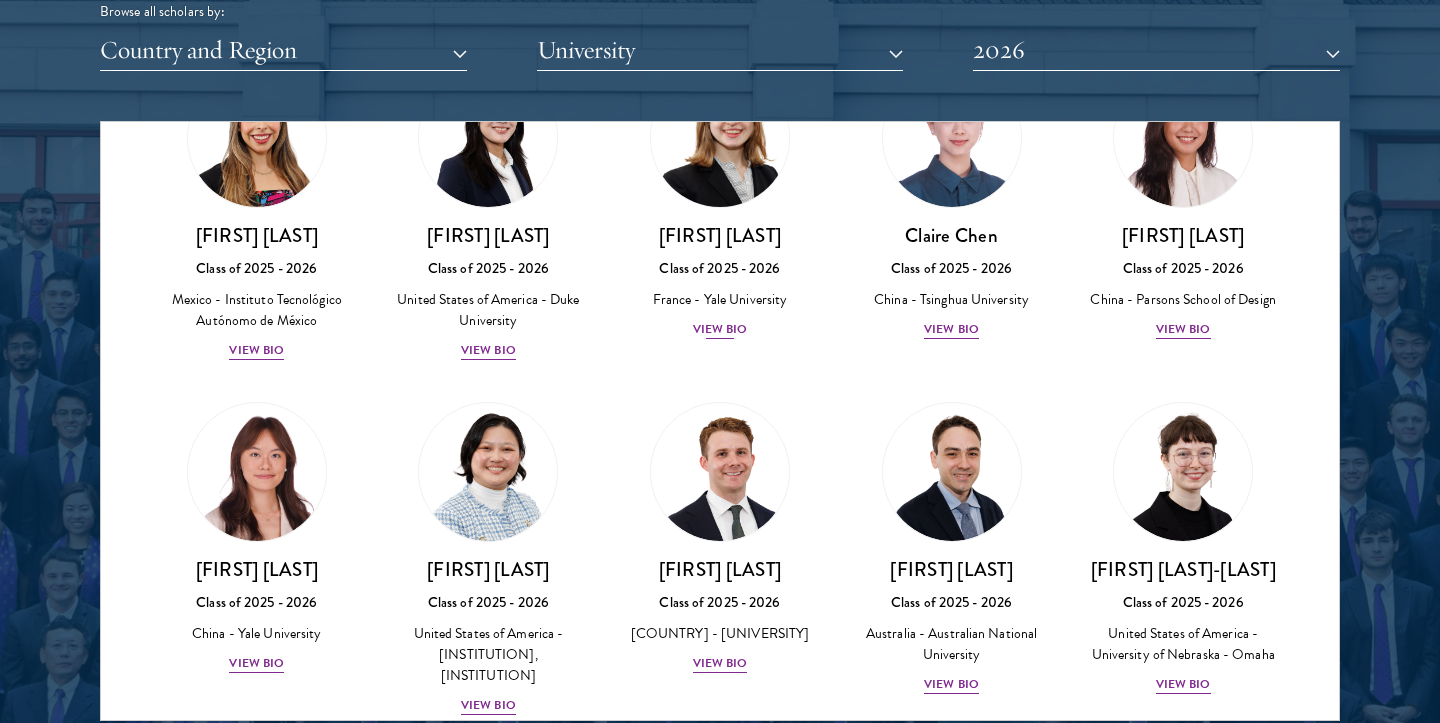 click on "View Bio" at bounding box center [720, 329] 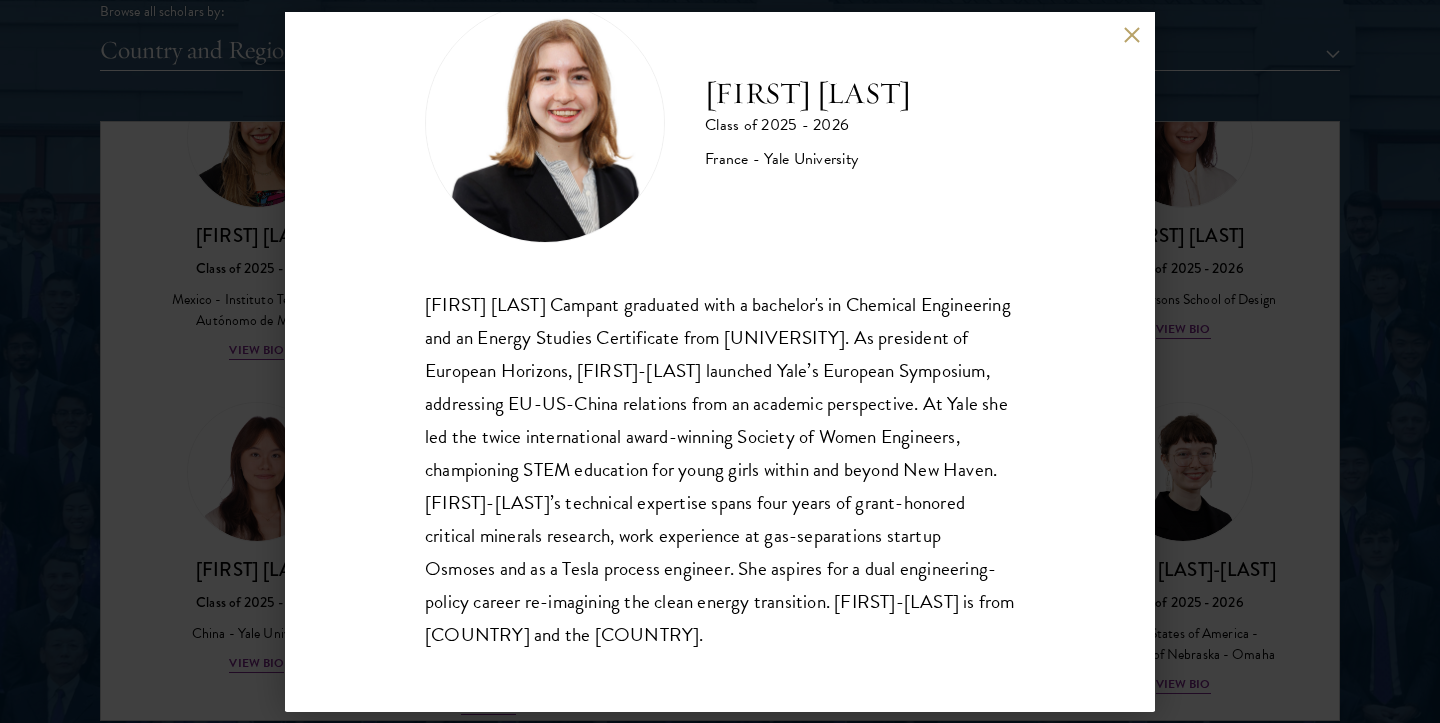 scroll, scrollTop: 68, scrollLeft: 0, axis: vertical 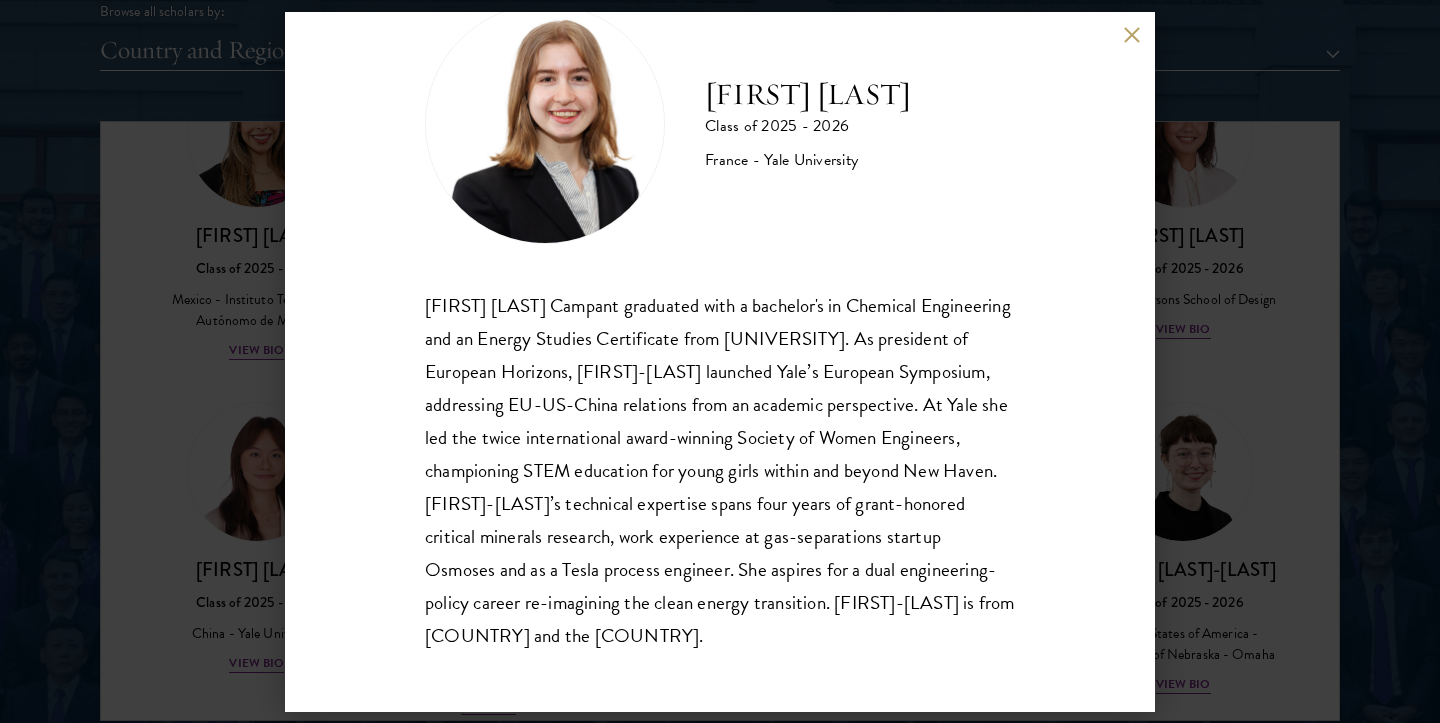 click on "[FIRST]-[LAST]
Class of [YEAR] - [YEAR]
[COUNTRY] - [UNIVERSITY]
[FIRST]-[LAST] graduated with a bachelor's in Chemical Engineering and an Energy Studies Certificate from [UNIVERSITY]. As president of [ORGANIZATION], [FIRST] launched [UNIVERSITY]’s European Symposium, addressing EU-US-[COUNTRY] relations from an academic perspective. At [UNIVERSITY] she led the twice international award-winning Society of Women Engineers, championing STEM education for young girls within and beyond New Haven. [FIRST]’s technical expertise spans four years of grant-honored critical minerals research, work experience at gas-separations startup Osmoses and as a Tesla process engineer. She aspires for a dual engineering-policy career re-imagining the clean energy transition. [FIRST] is from [COUNTRY] and the [COUNTRY]." at bounding box center (720, 361) 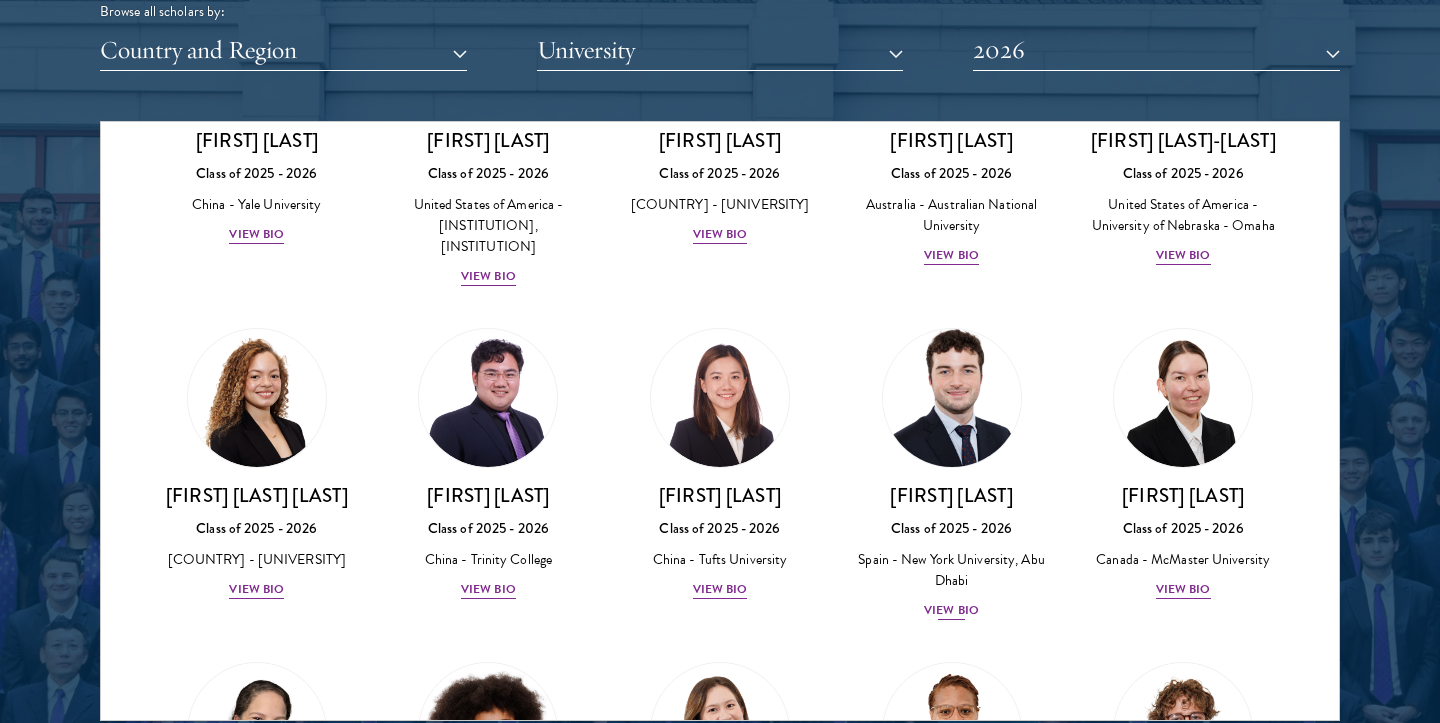 scroll, scrollTop: 2006, scrollLeft: 0, axis: vertical 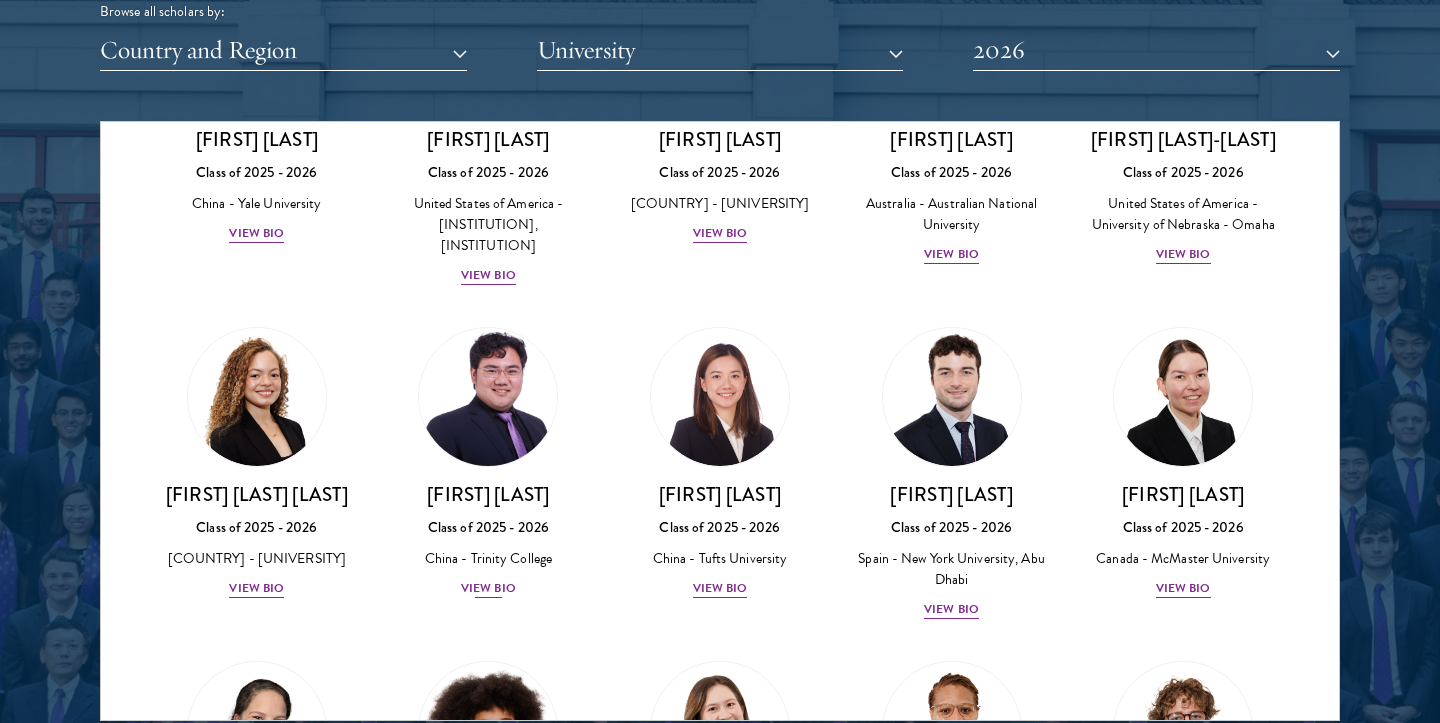 click on "View Bio" at bounding box center [488, 588] 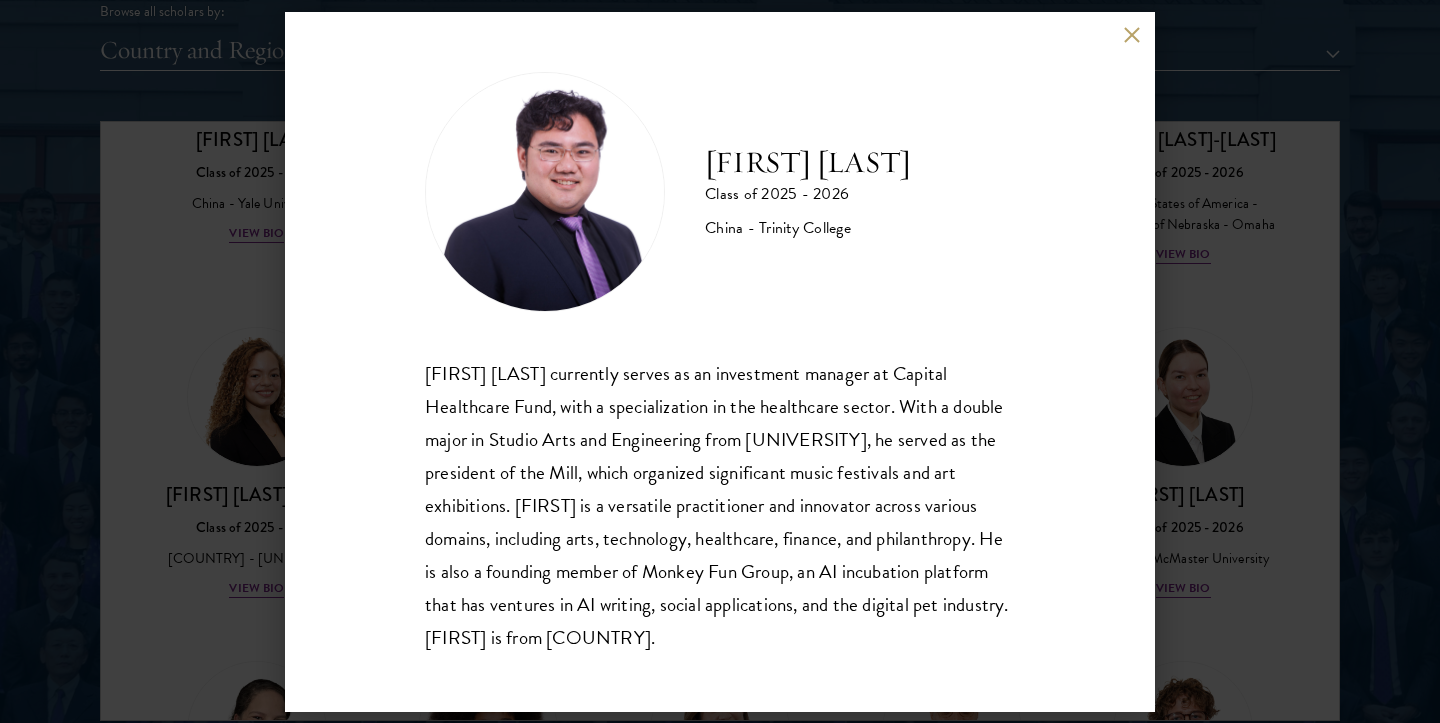 click on "[FIRST] [LAST]
Class of [YEAR] - [YEAR]
[COUNTRY] - [UNIVERSITY]
[FIRST] [LAST] currently serves as an investment manager at Capital Healthcare Fund, with a specialization in the healthcare sector. With a double major in Studio Arts and Engineering from [UNIVERSITY], he served as the president of the Mill, which organized significant music festivals and art exhibitions. [FIRST] is a versatile practitioner and innovator across various domains, including arts, technology, healthcare, finance, and philanthropy. He is also a founding member of Monkey Fun Group, an AI incubation platform that has ventures in AI writing, social applications, and the digital pet industry. [FIRST] is from [COUNTRY]." at bounding box center (720, 361) 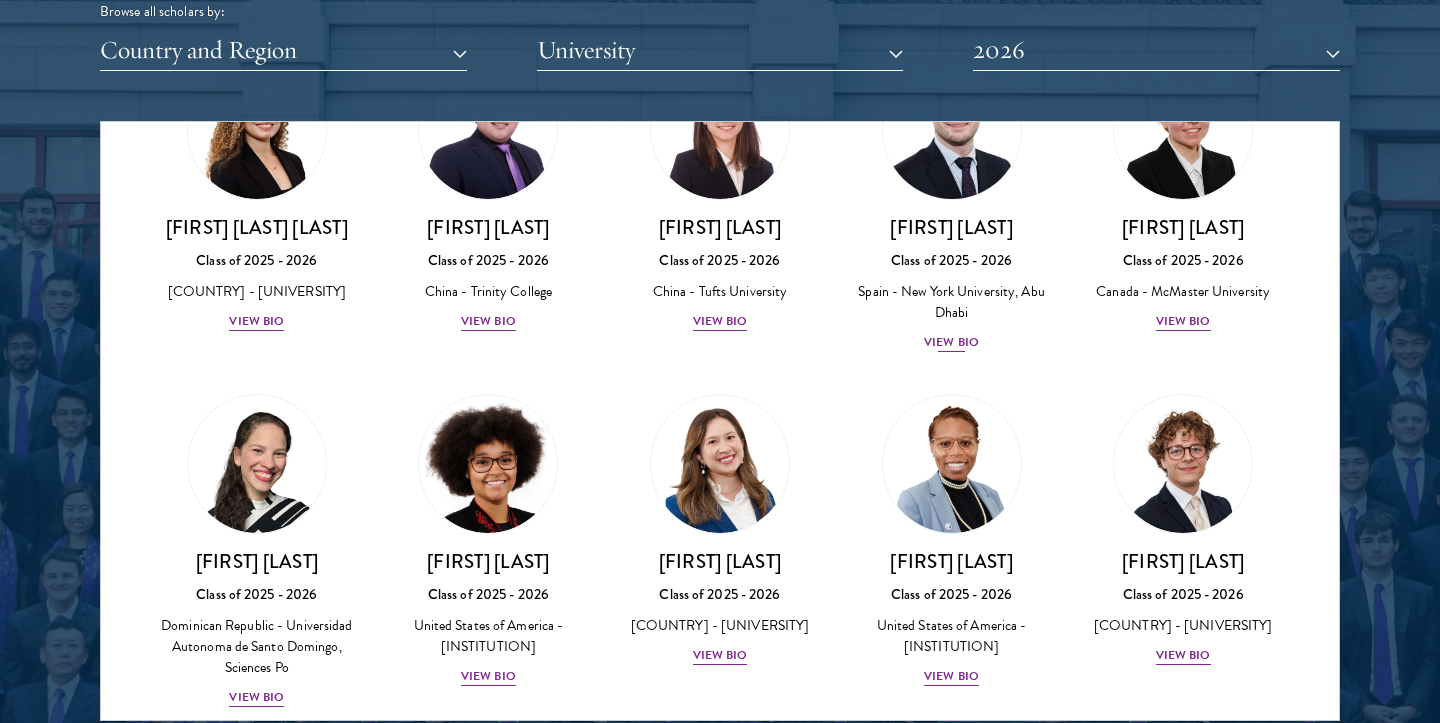 scroll, scrollTop: 2278, scrollLeft: 0, axis: vertical 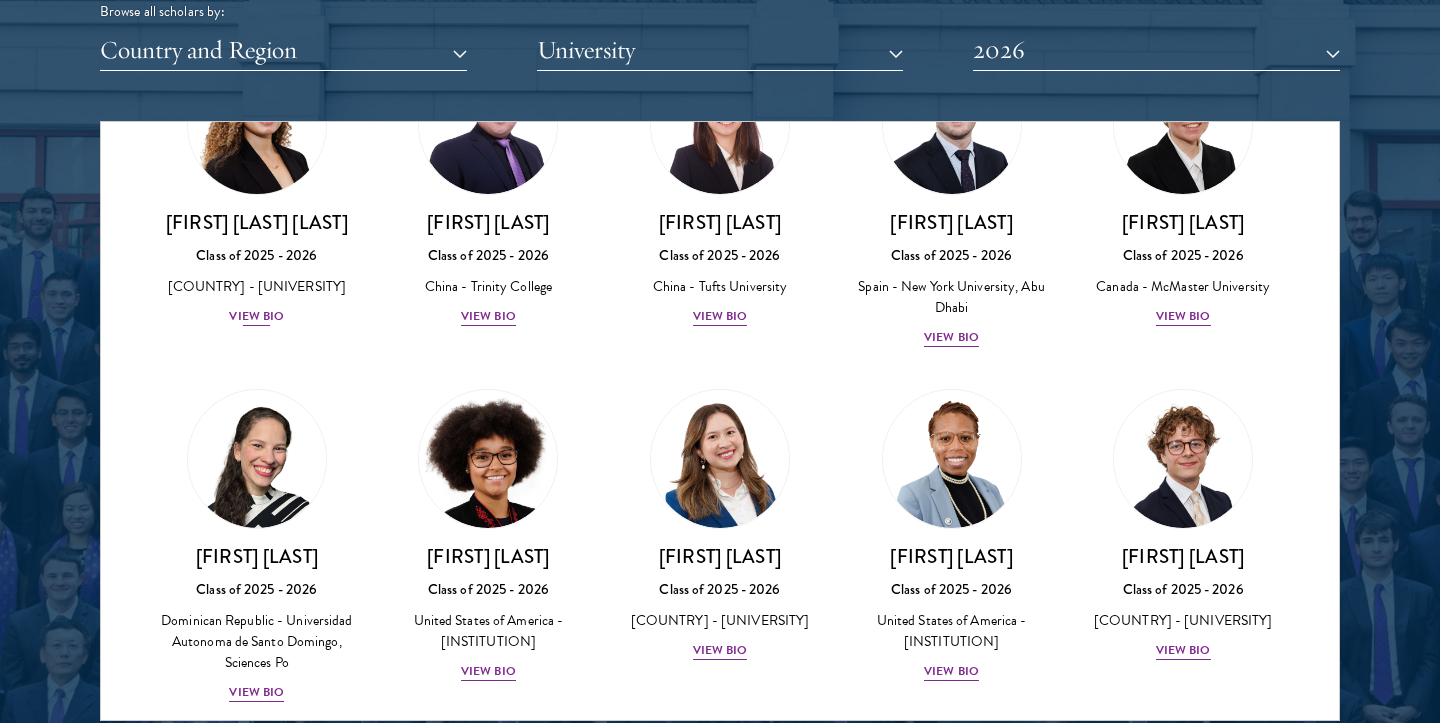click on "View Bio" at bounding box center [256, 316] 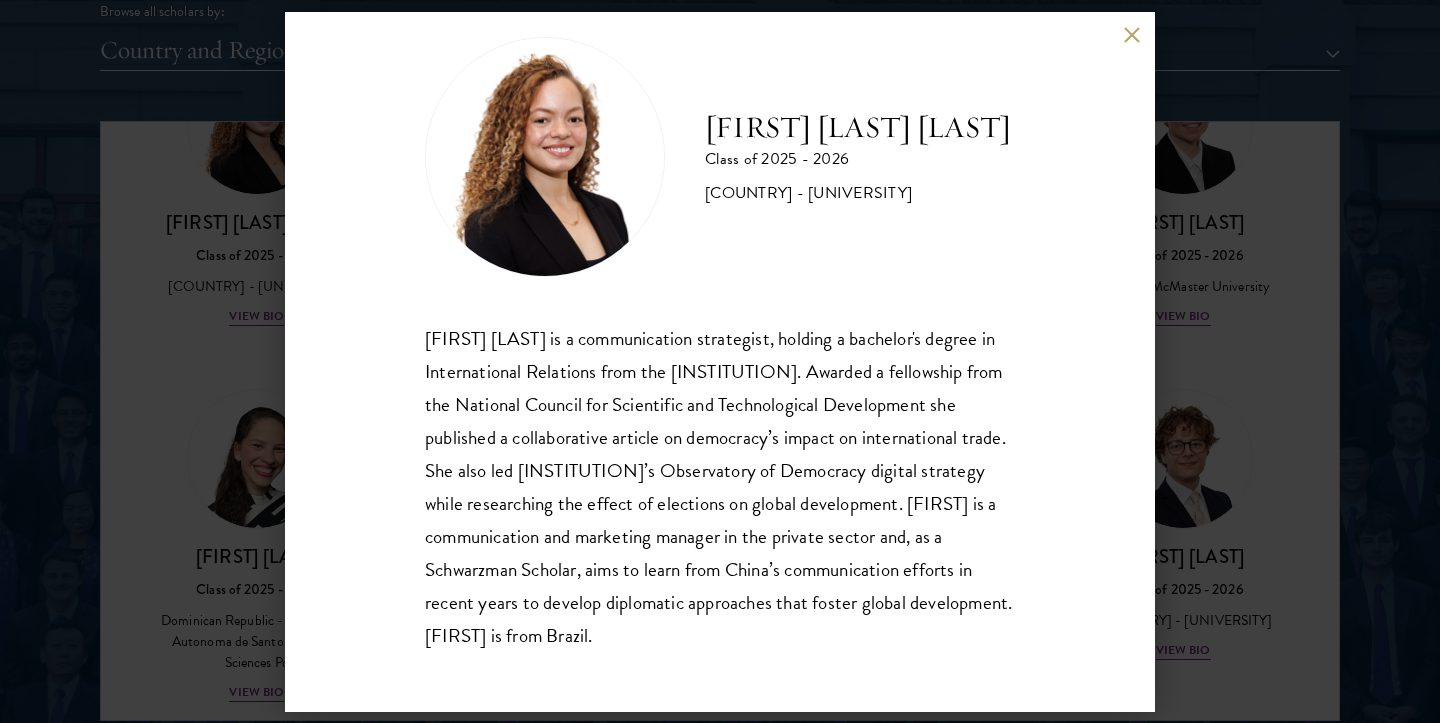 scroll, scrollTop: 35, scrollLeft: 0, axis: vertical 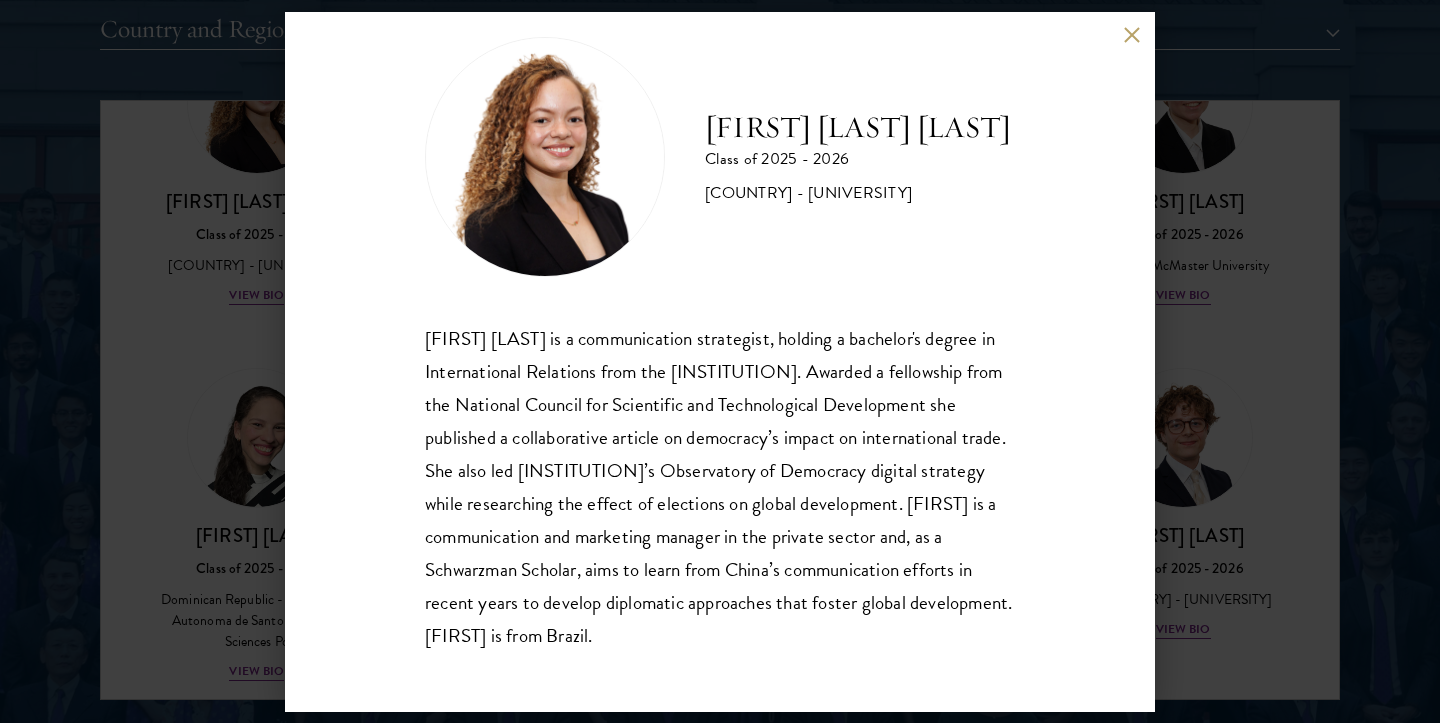 drag, startPoint x: 915, startPoint y: 141, endPoint x: 714, endPoint y: 98, distance: 205.54805 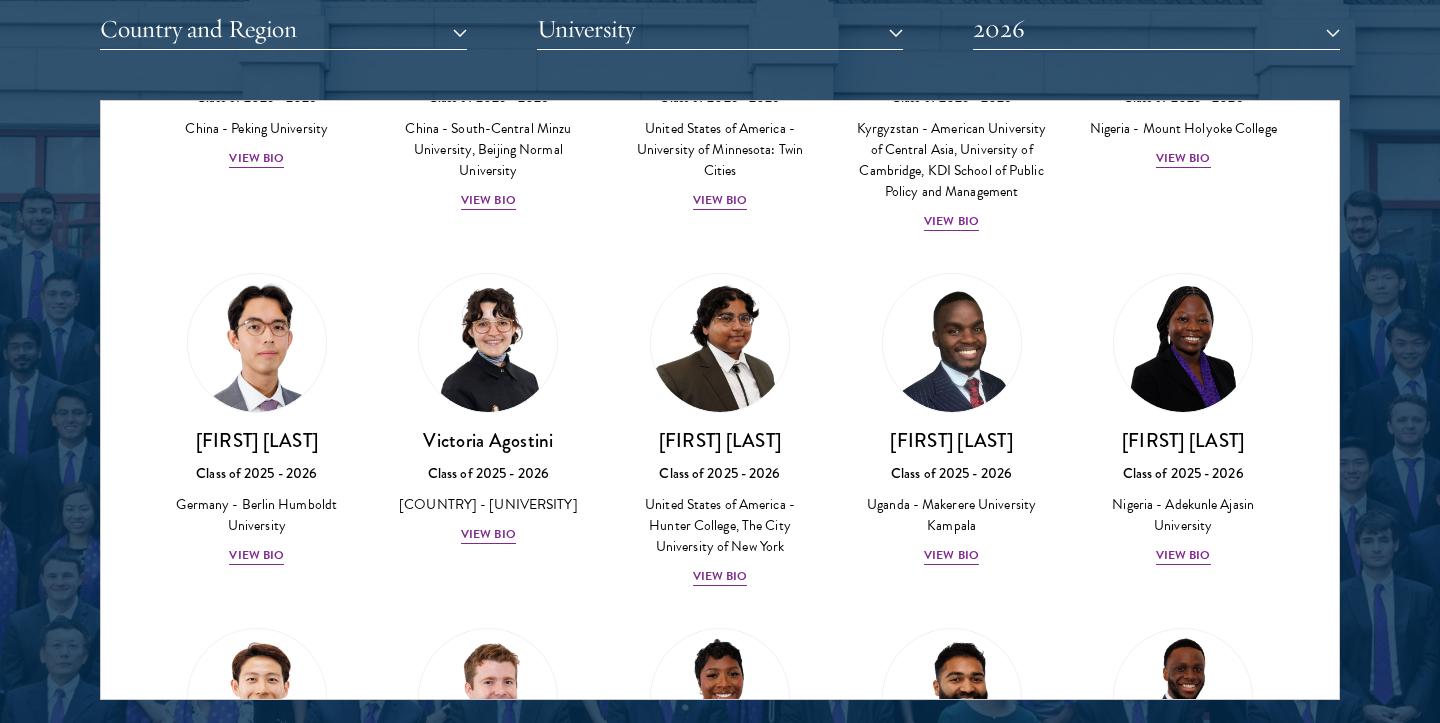 scroll, scrollTop: 281, scrollLeft: 0, axis: vertical 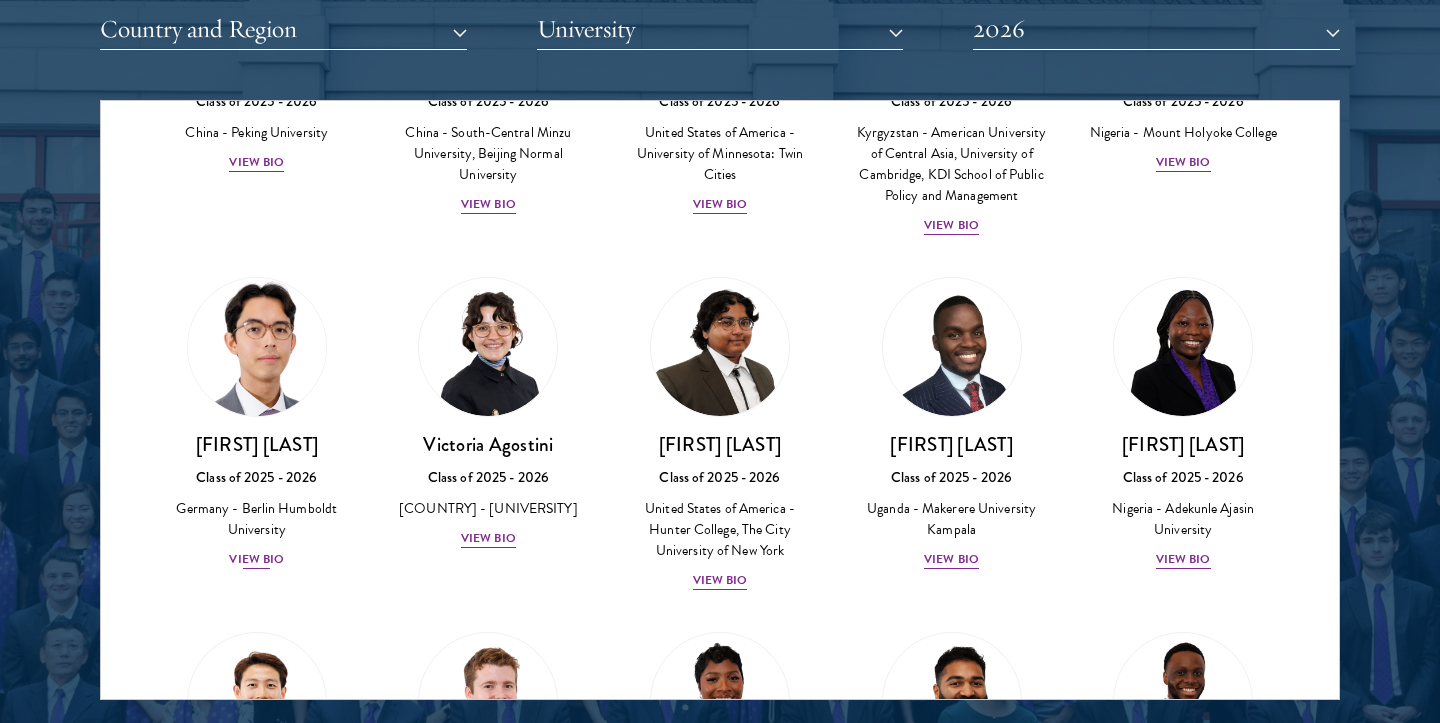 click on "[FIRST] [LAST]
Class of [YEAR] - [YEAR]
[COUNTRY] - [CITY] [UNIVERSITY]
View Bio" at bounding box center [257, 501] 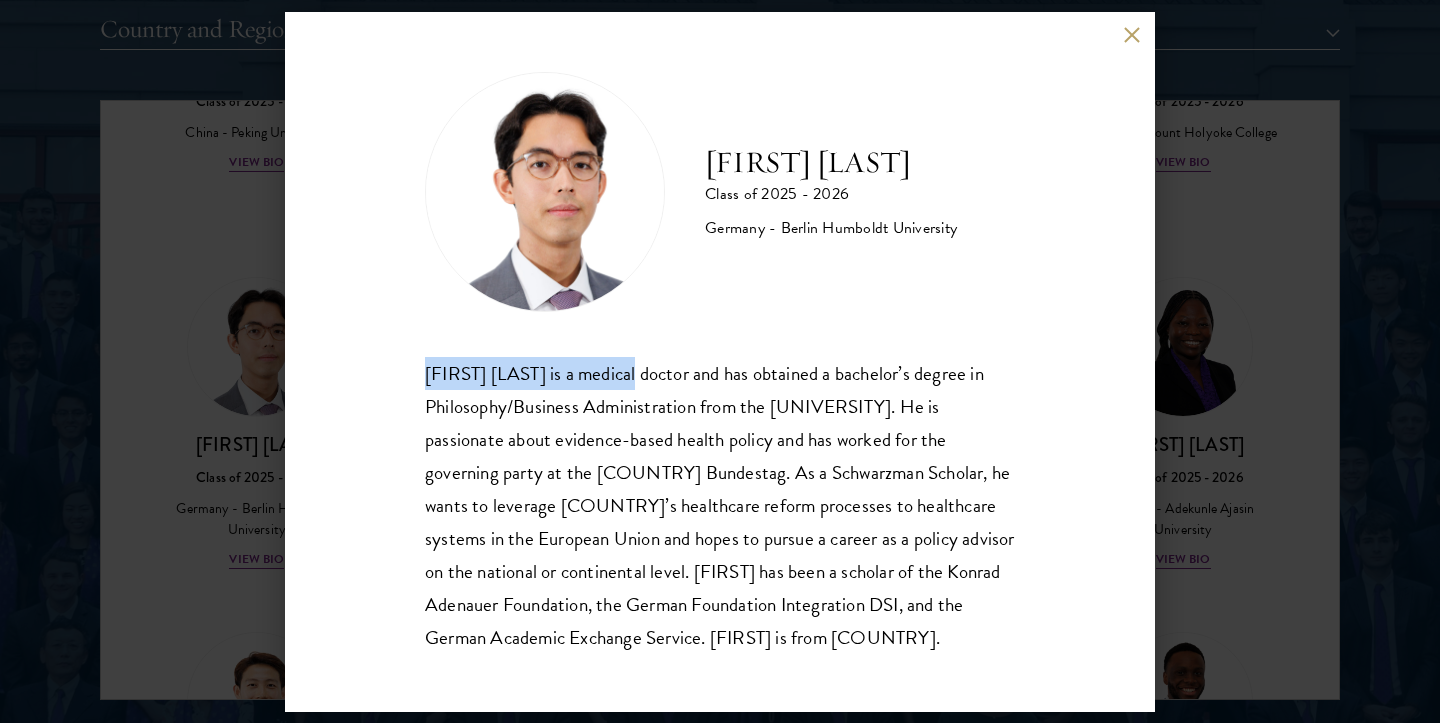 drag, startPoint x: 423, startPoint y: 376, endPoint x: 638, endPoint y: 368, distance: 215.14879 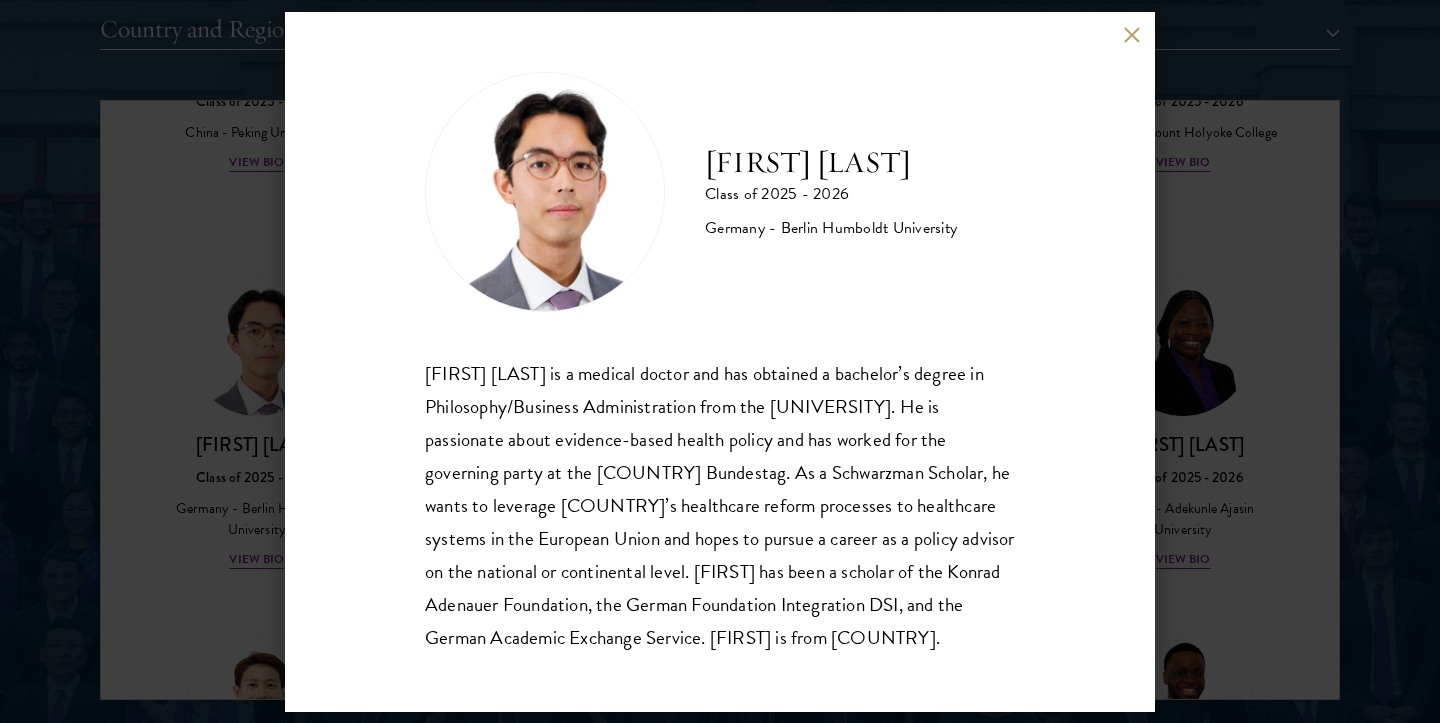 click on "[FIRST] [LAST]
Class of 2025 - 2026
[COUNTRY] - [CITY] [UNIVERSITY]
Siegfried ([FIRST]) [LAST] is a medical doctor and has obtained a bachelor’s degree in Philosophy/Business Administration from the [UNIVERSITY] of [CITY]. He is passionate about evidence-based health policy and has worked for the governing party at the [COUNTRY] Bundestag. As a Schwarzman Scholar, he wants to leverage China’s healthcare reform processes to healthcare systems in the European Union and hopes to pursue a career as a policy advisor on the national or continental level. [FIRST] has been a scholar of the Konrad Adenauer Foundation, the German Foundation Integration DSI, and the German Academic Exchange Service. [FIRST] is from [COUNTRY]." at bounding box center (720, 361) 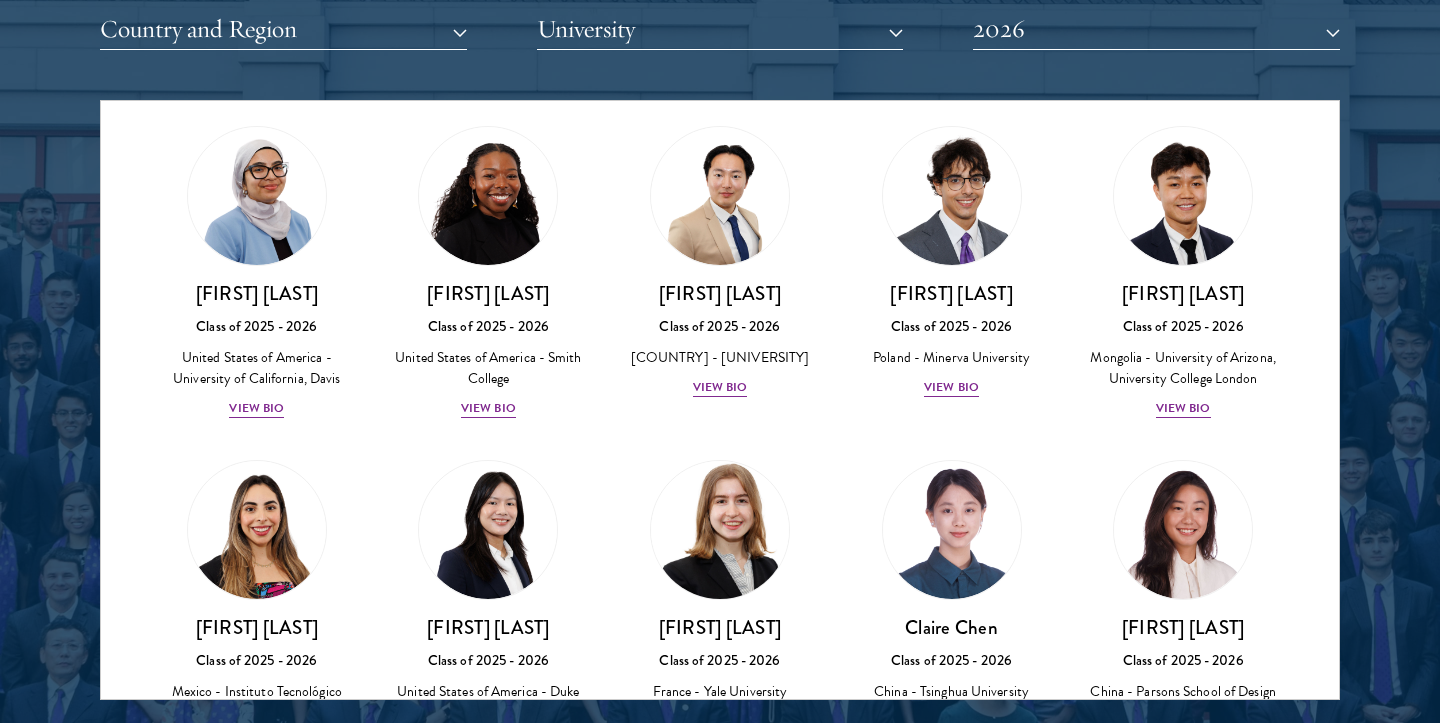 scroll, scrollTop: 1135, scrollLeft: 0, axis: vertical 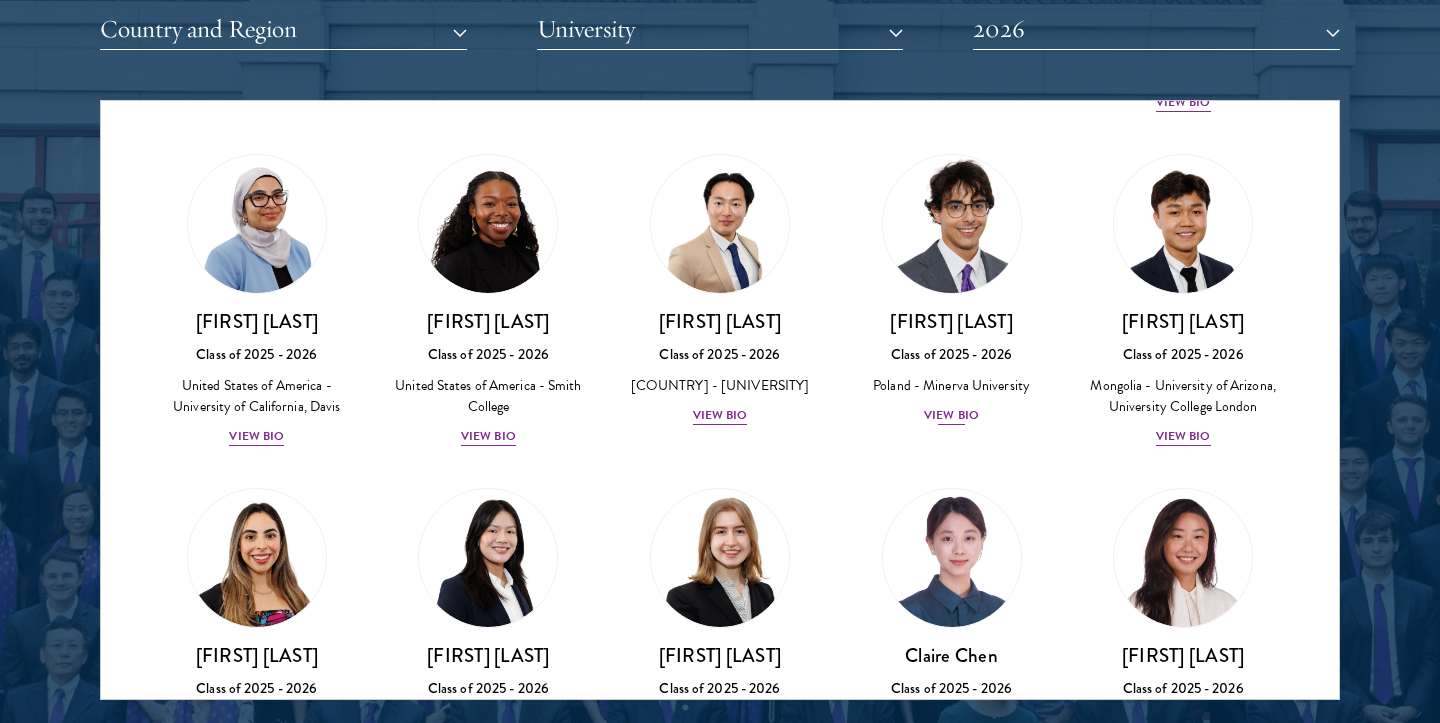 click on "[FIRST] [LAST]
Class of 2025 - 2026
[COUNTRY] - [UNIVERSITY]
View Bio" at bounding box center (952, 368) 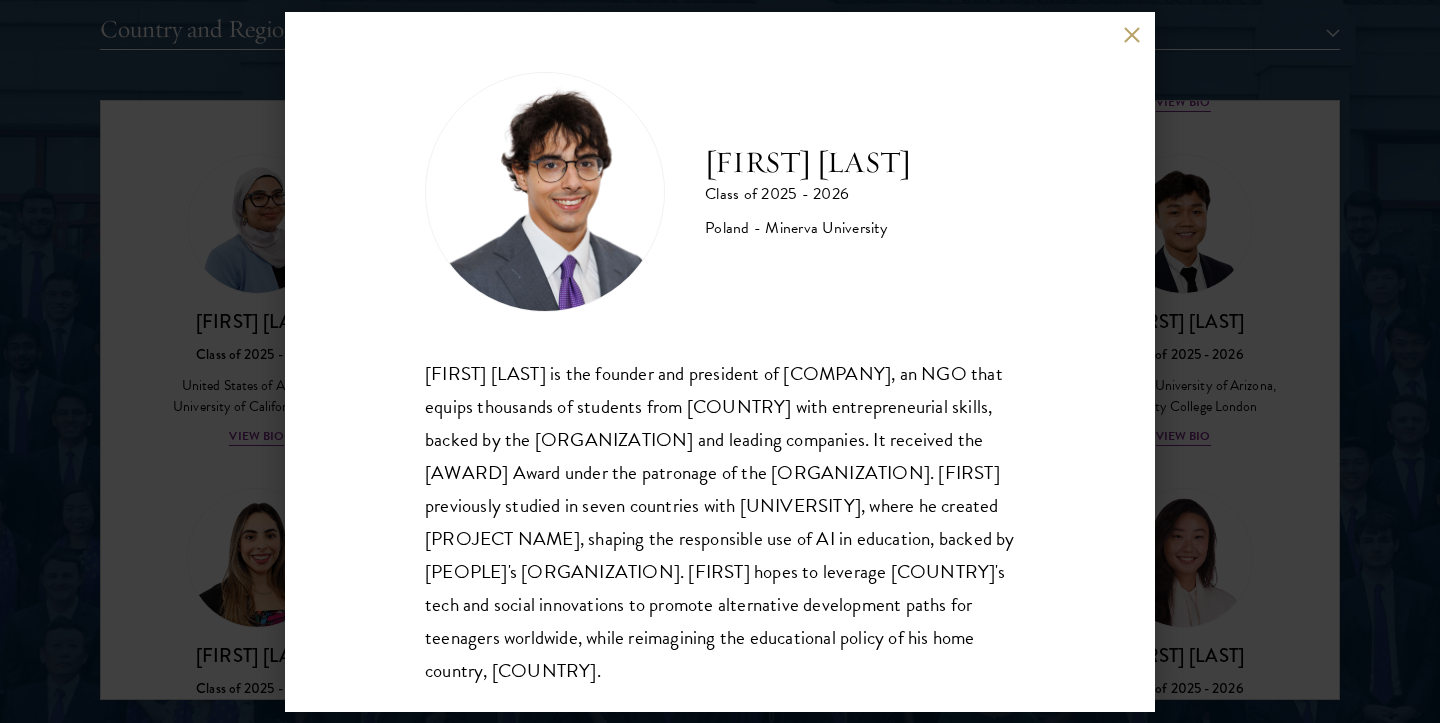 click on "[FIRST] [LAST]
Class of [YEAR] - [YEAR]
[COUNTRY] - [UNIVERSITY]
[FIRST] [LAST] is the founder and president of Econverse, an NGO that equips thousands of students from [COUNTRY] with entrepreneurial skills, backed by the National Development Bank and leading companies. It received the Emerging Europe Award under the patronage of the European Commission. [FIRST] previously studied in seven countries with [UNIVERSITY], where [PERSON] created AI Consensus, shaping the responsible use of AI in education, backed by Harry and Meghan's Archewell. [FIRST] hopes to leverage [COUNTRY]'s tech and social innovations to promote alternative development paths for teenagers worldwide, while reimagining the educational policy of [POSSESSIVE] home country, [COUNTRY]." at bounding box center (720, 361) 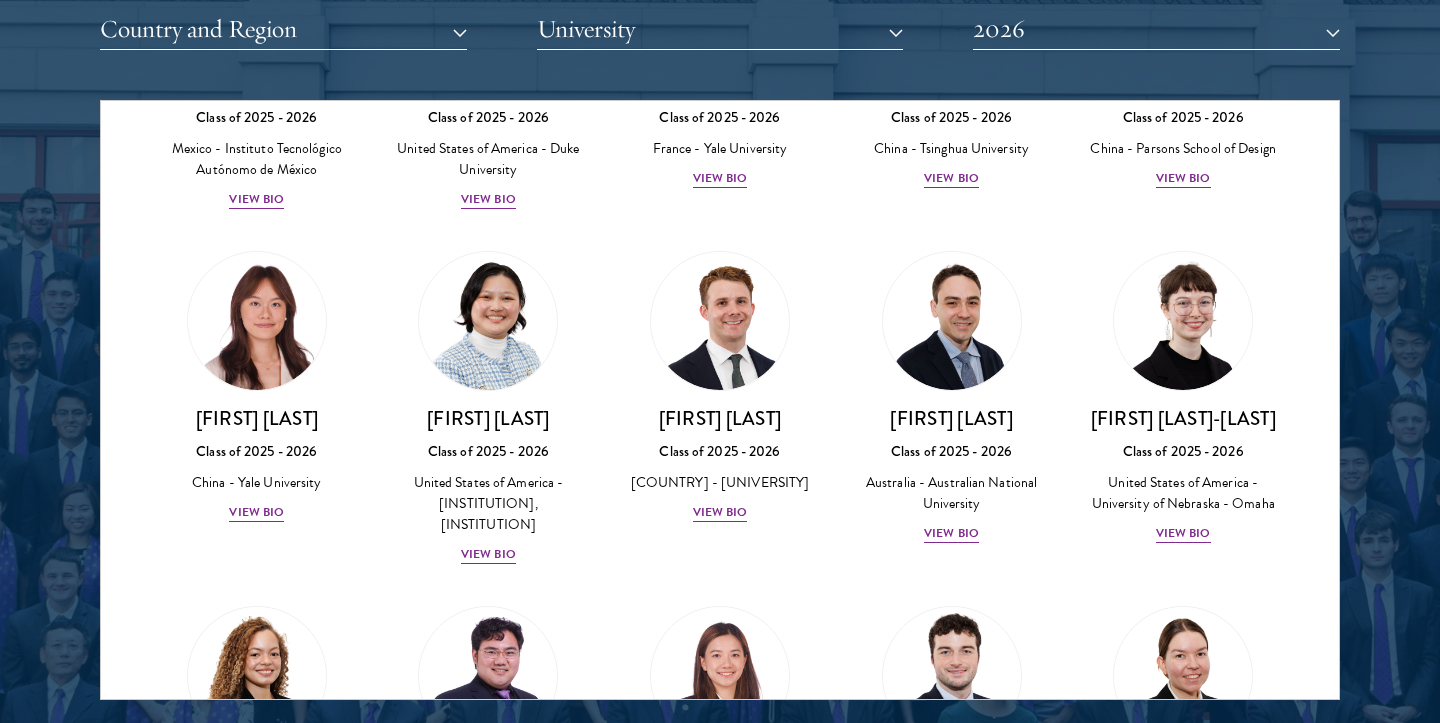 scroll, scrollTop: 1709, scrollLeft: 0, axis: vertical 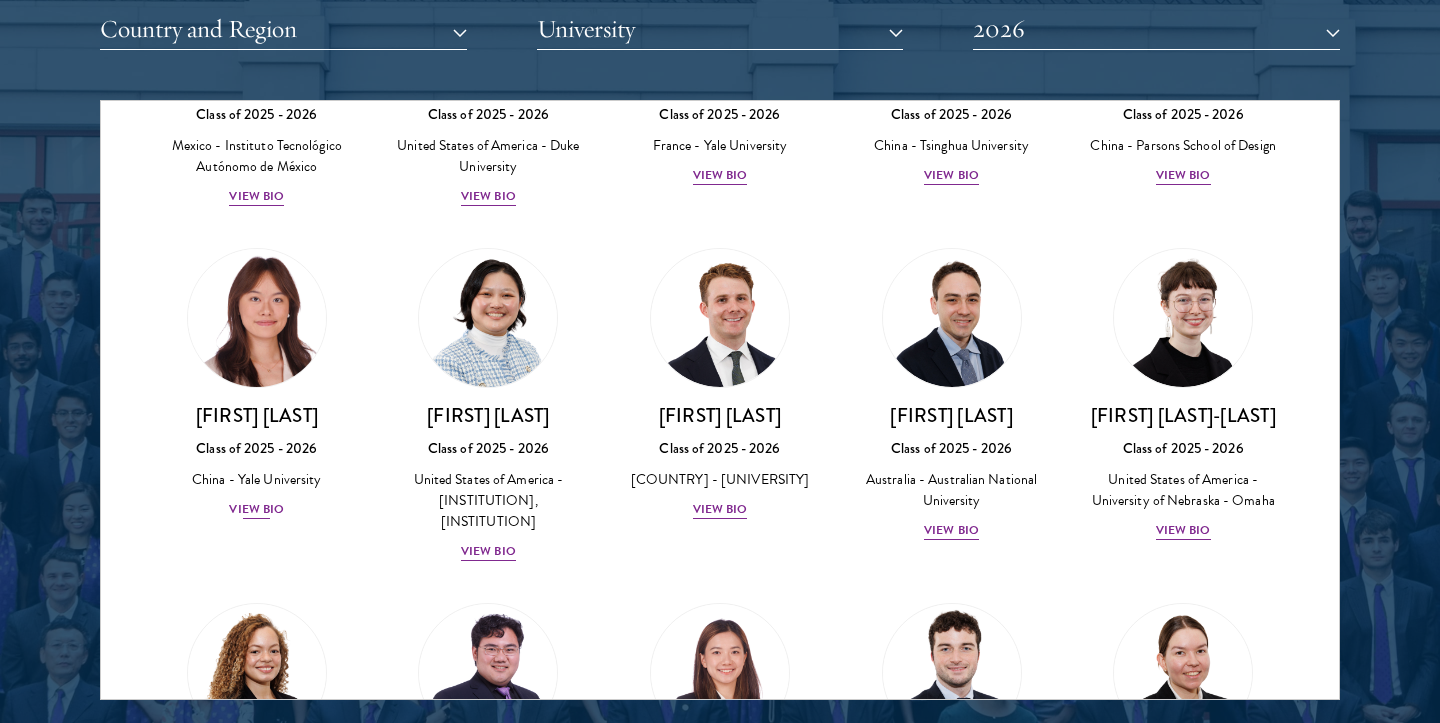 click on "View Bio" at bounding box center [256, 509] 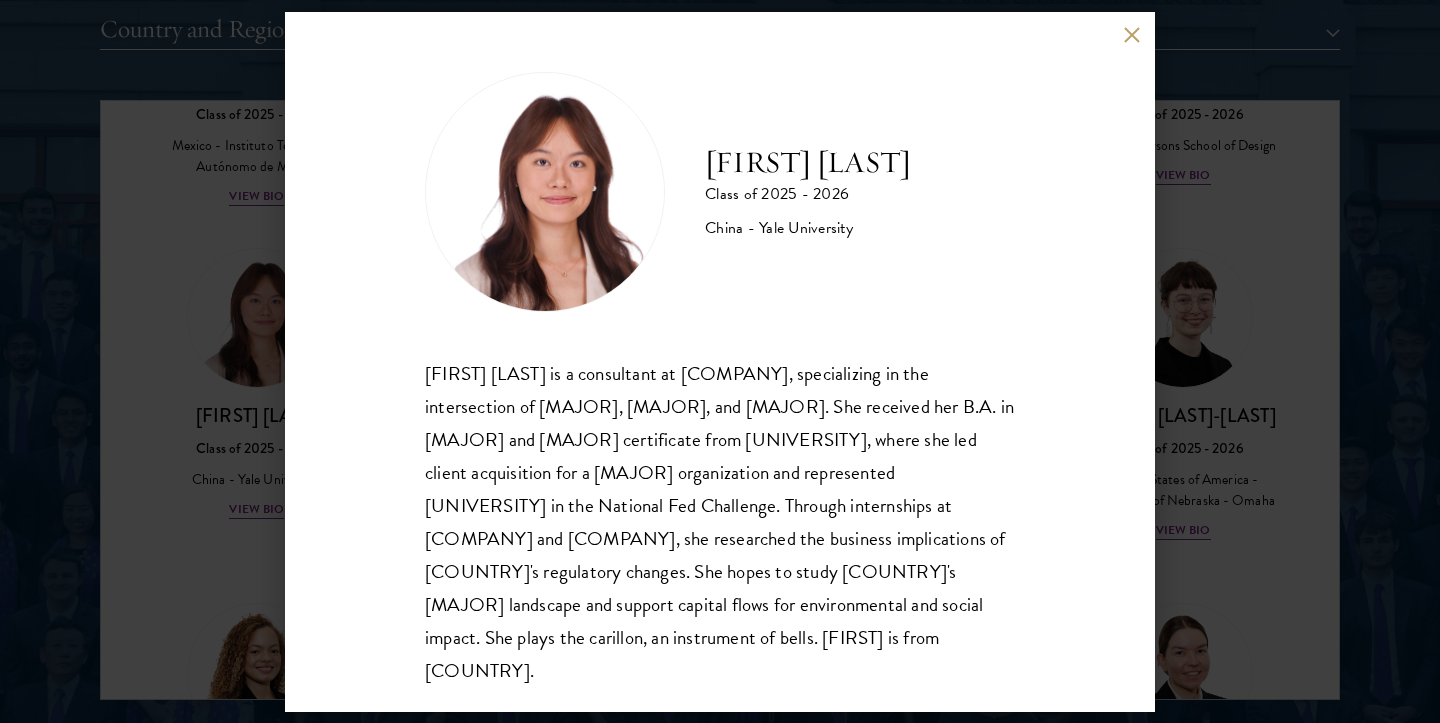 click on "[FIRST] [LAST] is a consultant at Boston Consulting Group, specializing in the intersection of finance, climate, and social impact. She received her B.A. in Global Affairs and Economics alongside a French certificate from [UNIVERSITY], where she led client acquisition for a social impact consulting organization and represented [UNIVERSITY] in the National Fed Challenge. Through internships at StepStone Group and Caixin Global, she researched the business implications of [COUNTRY]’s regulatory changes. She hopes to study [COUNTRY]’s climate finance landscape and support capital flows for environmental and social impact. She plays the carillon, an instrument of bells. [FIRST] is from [COUNTRY]." at bounding box center [720, 361] 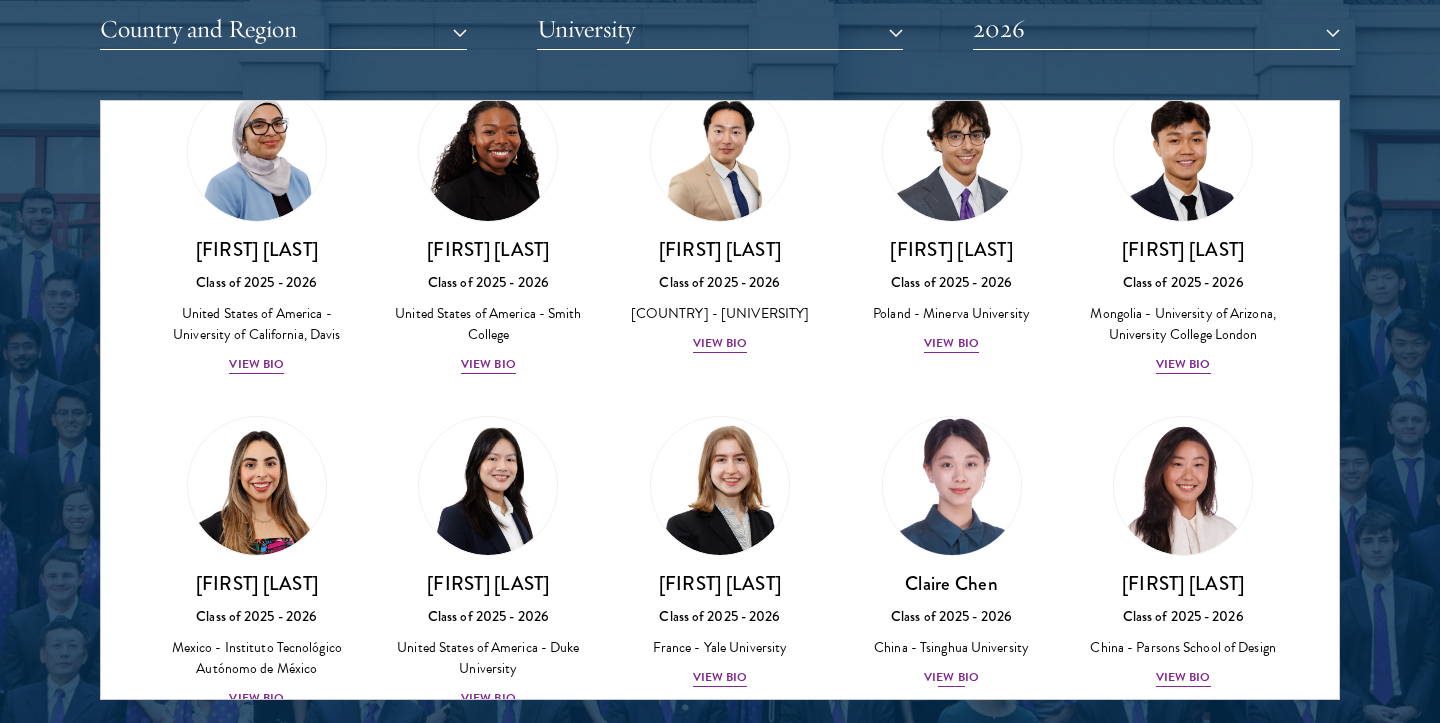 scroll, scrollTop: 1199, scrollLeft: 0, axis: vertical 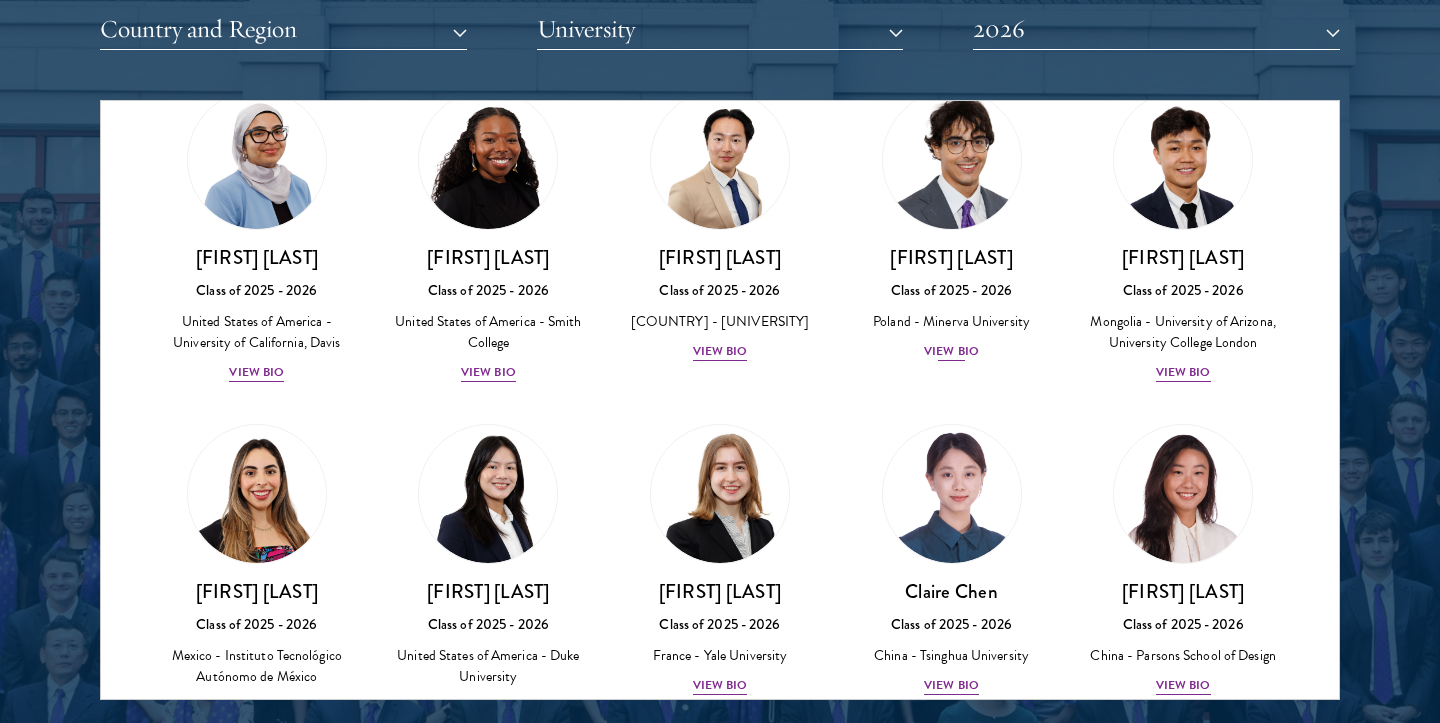 click on "[FIRST] [LAST]" at bounding box center [952, 257] 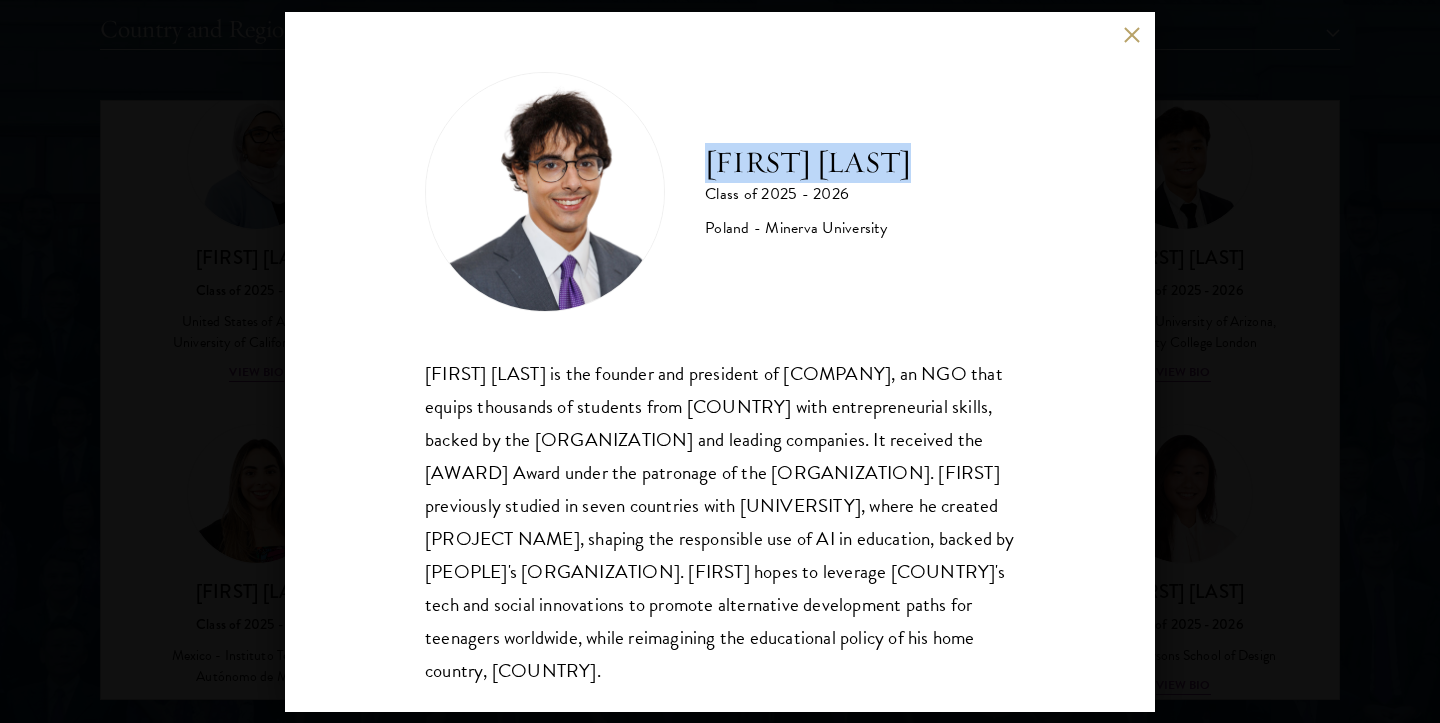 drag, startPoint x: 708, startPoint y: 157, endPoint x: 931, endPoint y: 147, distance: 223.2241 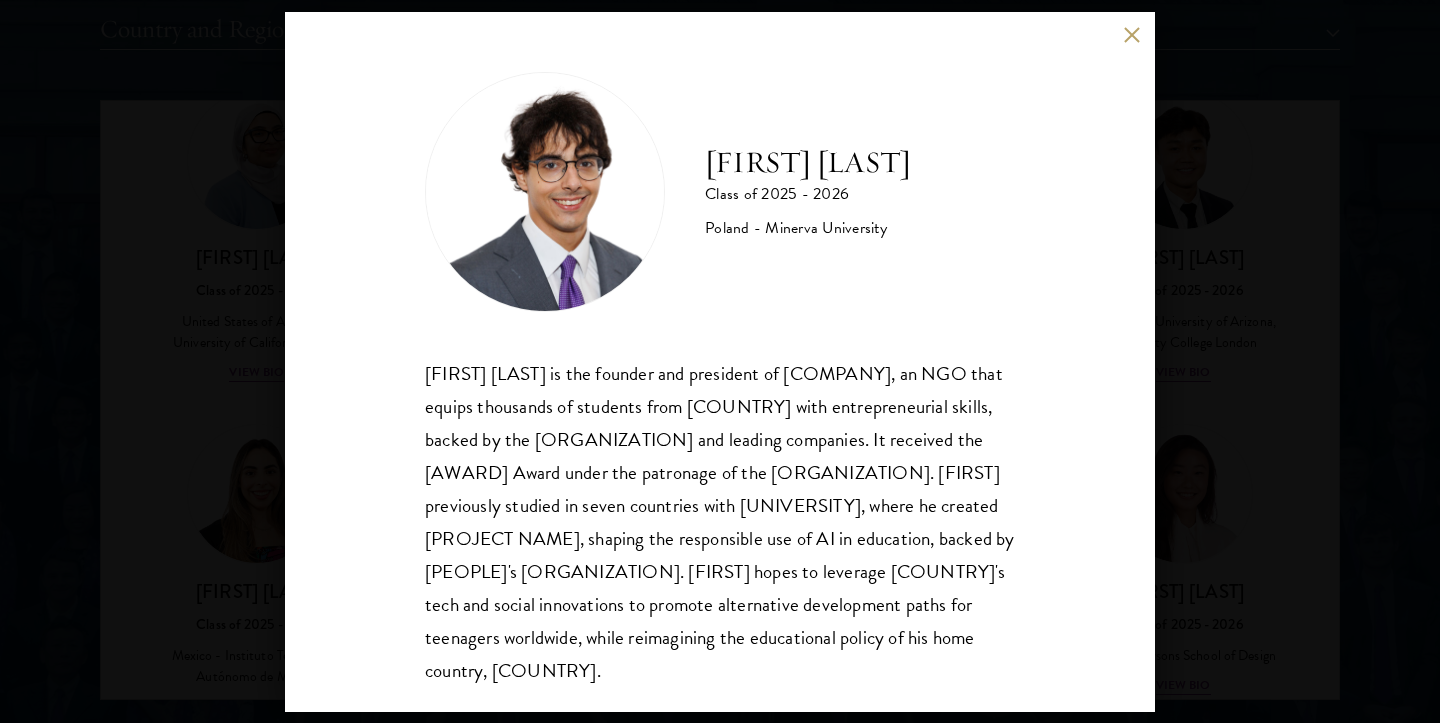 click on "[FIRST] [LAST]
Class of [YEAR] - [YEAR]
[COUNTRY] - [UNIVERSITY]
[FIRST] [LAST] is the founder and president of Econverse, an NGO that equips thousands of students from [COUNTRY] with entrepreneurial skills, backed by the National Development Bank and leading companies. It received the Emerging Europe Award under the patronage of the European Commission. [FIRST] previously studied in seven countries with [UNIVERSITY], where [PERSON] created AI Consensus, shaping the responsible use of AI in education, backed by Harry and Meghan's Archewell. [FIRST] hopes to leverage [COUNTRY]'s tech and social innovations to promote alternative development paths for teenagers worldwide, while reimagining the educational policy of [POSSESSIVE] home country, [COUNTRY]." at bounding box center [720, 361] 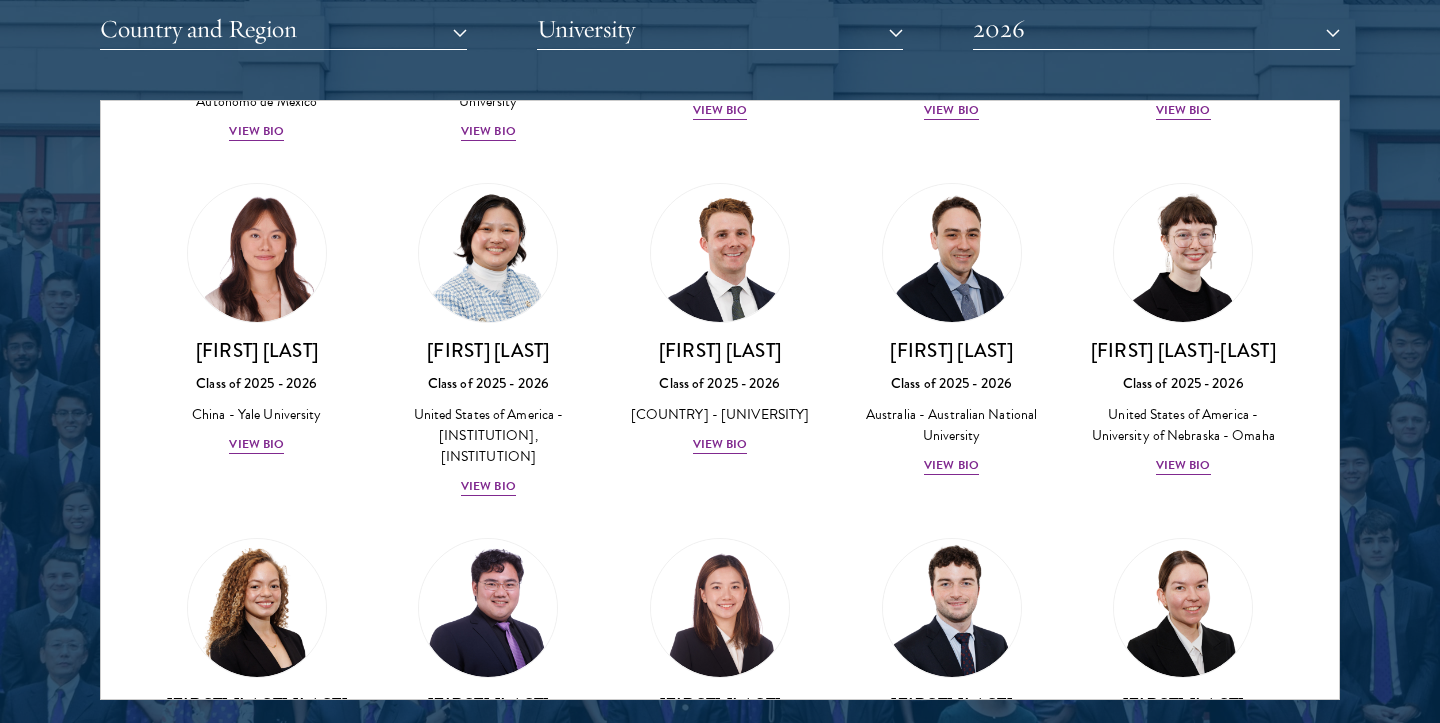 scroll, scrollTop: 1775, scrollLeft: 0, axis: vertical 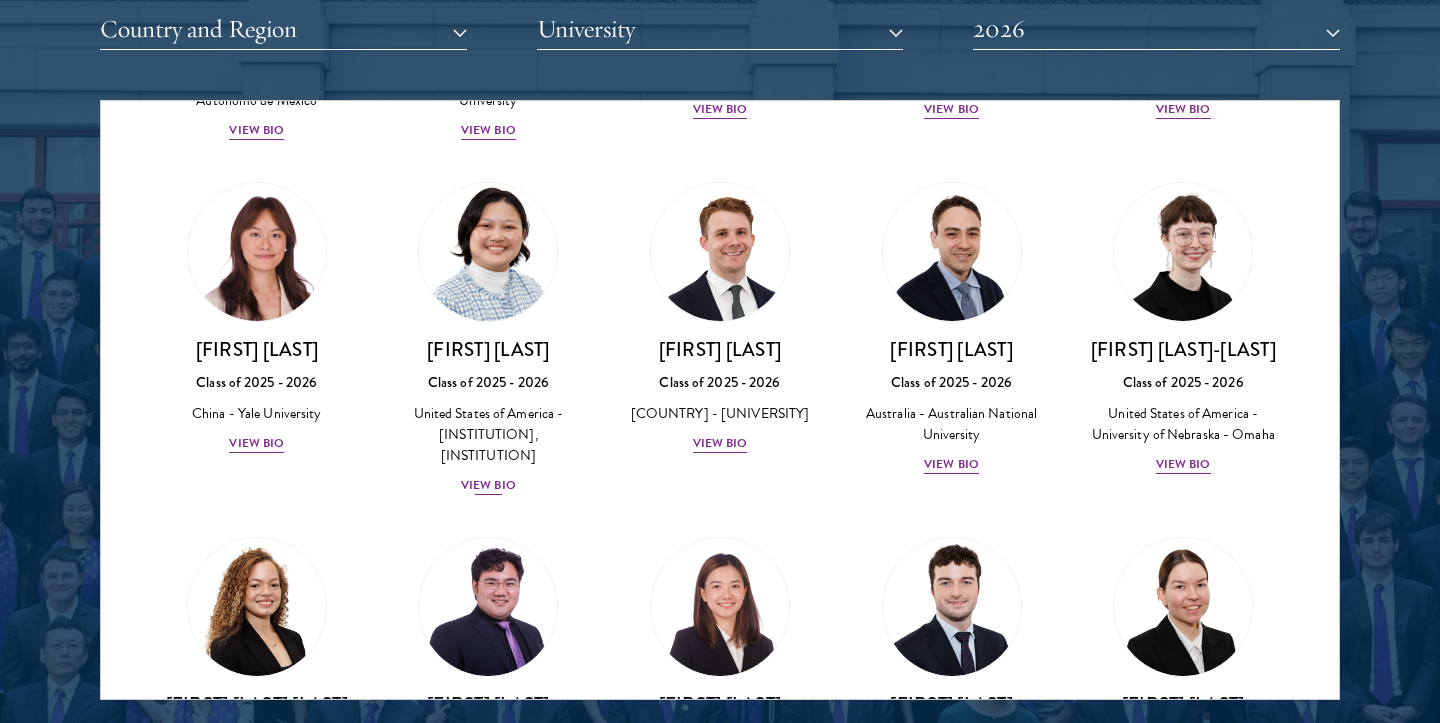 click on "View Bio" at bounding box center [488, 485] 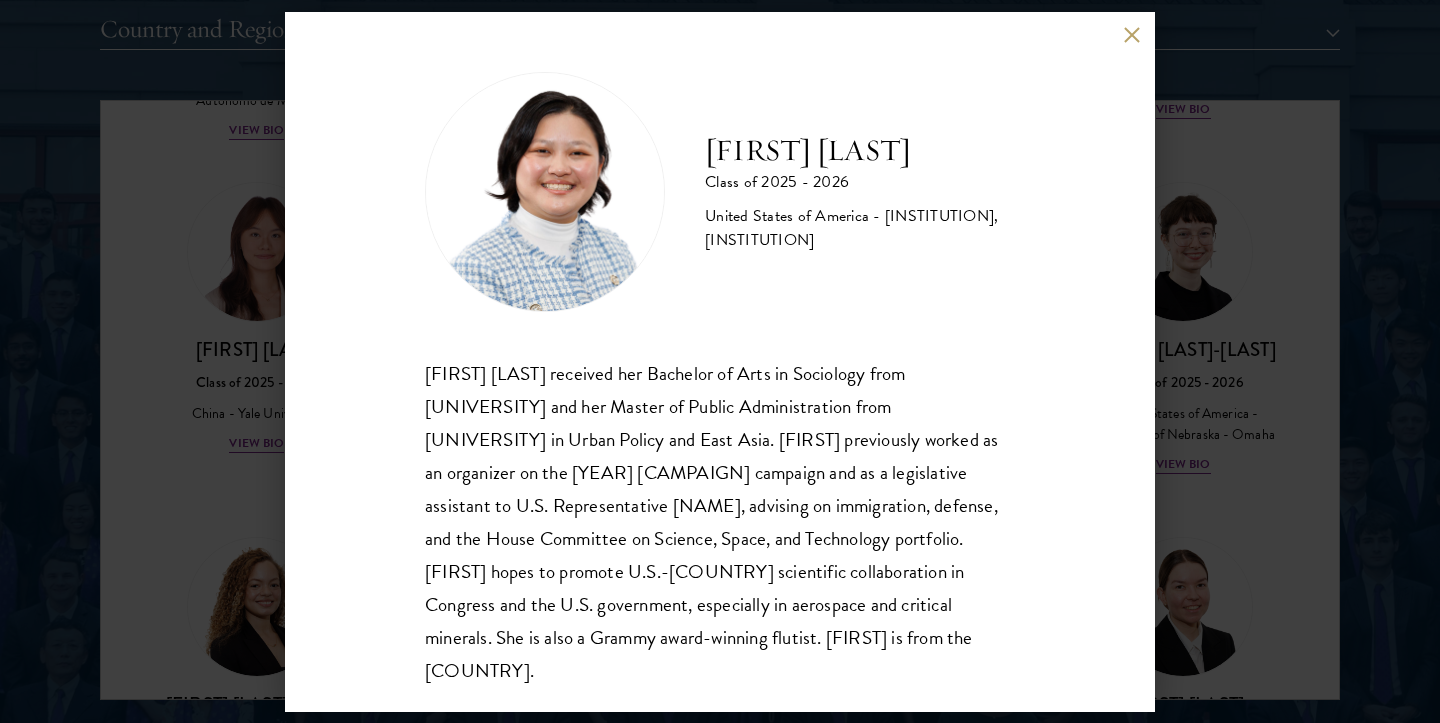 click on "[FIRST] [LAST]
Class of [YEAR] - [YEAR]
[COUNTRY] - [UNIVERSITY], [UNIVERSITY]
[FIRST] [LAST] received [POSSESSIVE] Bachelor of Arts in Sociology from [UNIVERSITY] and [POSSESSIVE] Master of Public Administration from [UNIVERSITY] School of International and Public Affairs in Urban Policy and East Asia. [FIRST] previously worked as an organizer on the [YEAR] [LAST]-[LAST] campaign and as a legislative assistant to U.S. Representative [LAST], advising on immigration, defense, and the House Committee on Science, Space, and Technology portfolio. [FIRST] hopes to promote U.S.-China scientific collaboration in Congress and the U.S. government, especially in aerospace and critical minerals. [PERSON] is also a Grammy award-winning flutist. [FIRST] is from the [COUNTRY]." at bounding box center (720, 361) 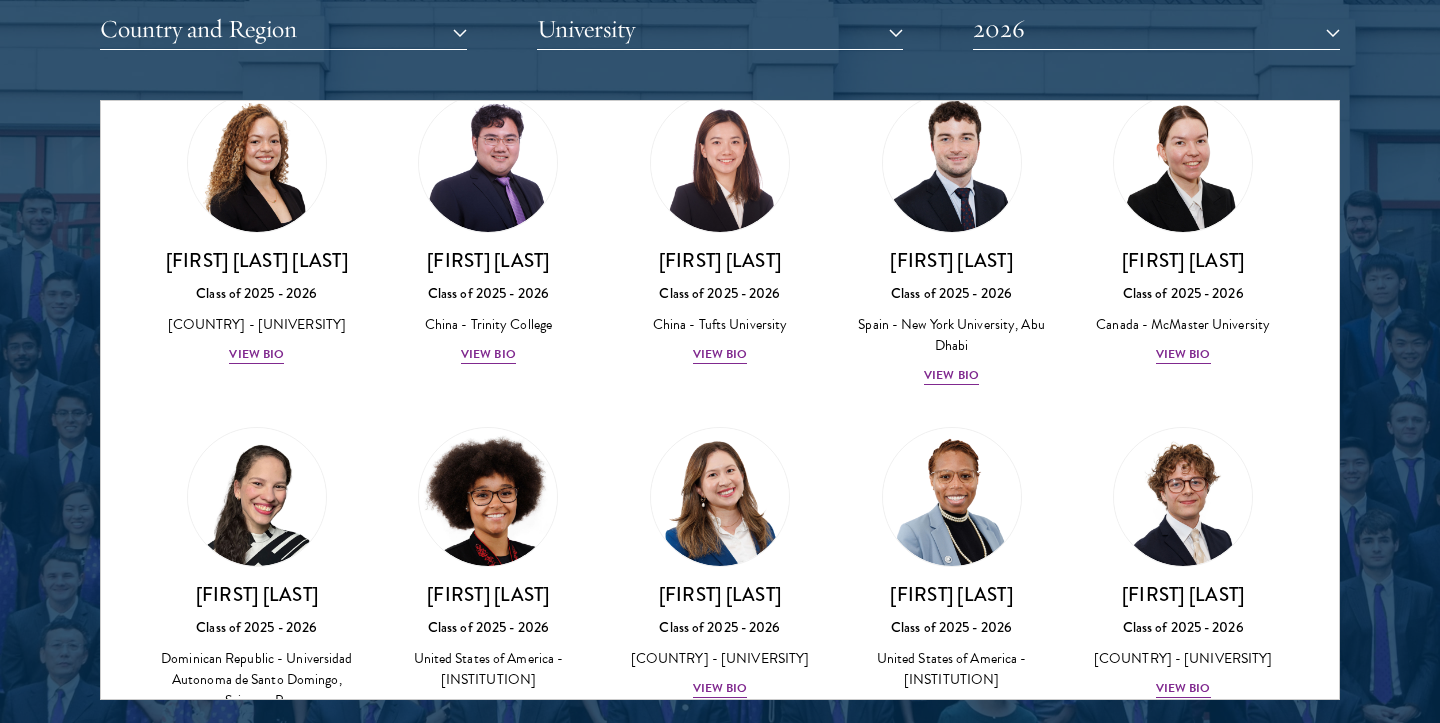 scroll, scrollTop: 2221, scrollLeft: 0, axis: vertical 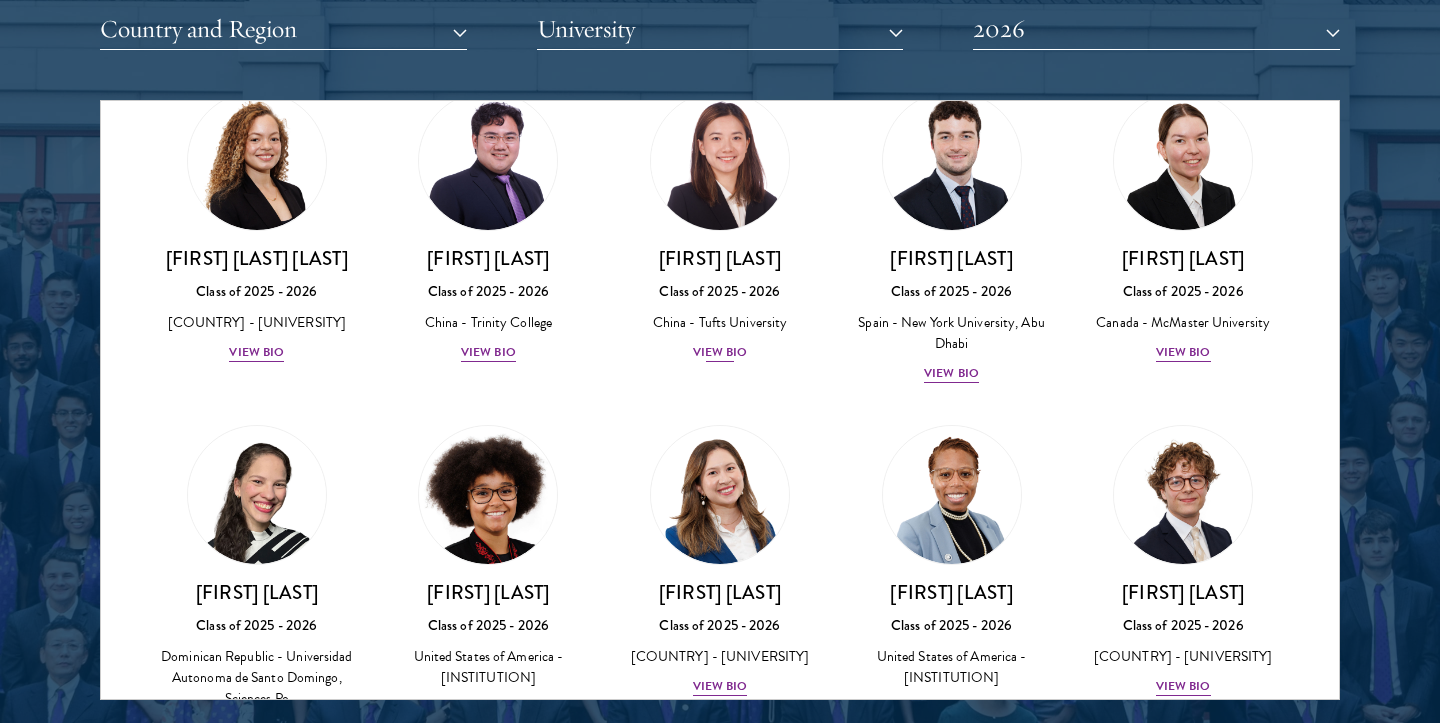 click on "[FIRST] [LAST]
Class of 2025 - 2026
[COUNTRY] - [UNIVERSITY]
View Bio" at bounding box center [720, 305] 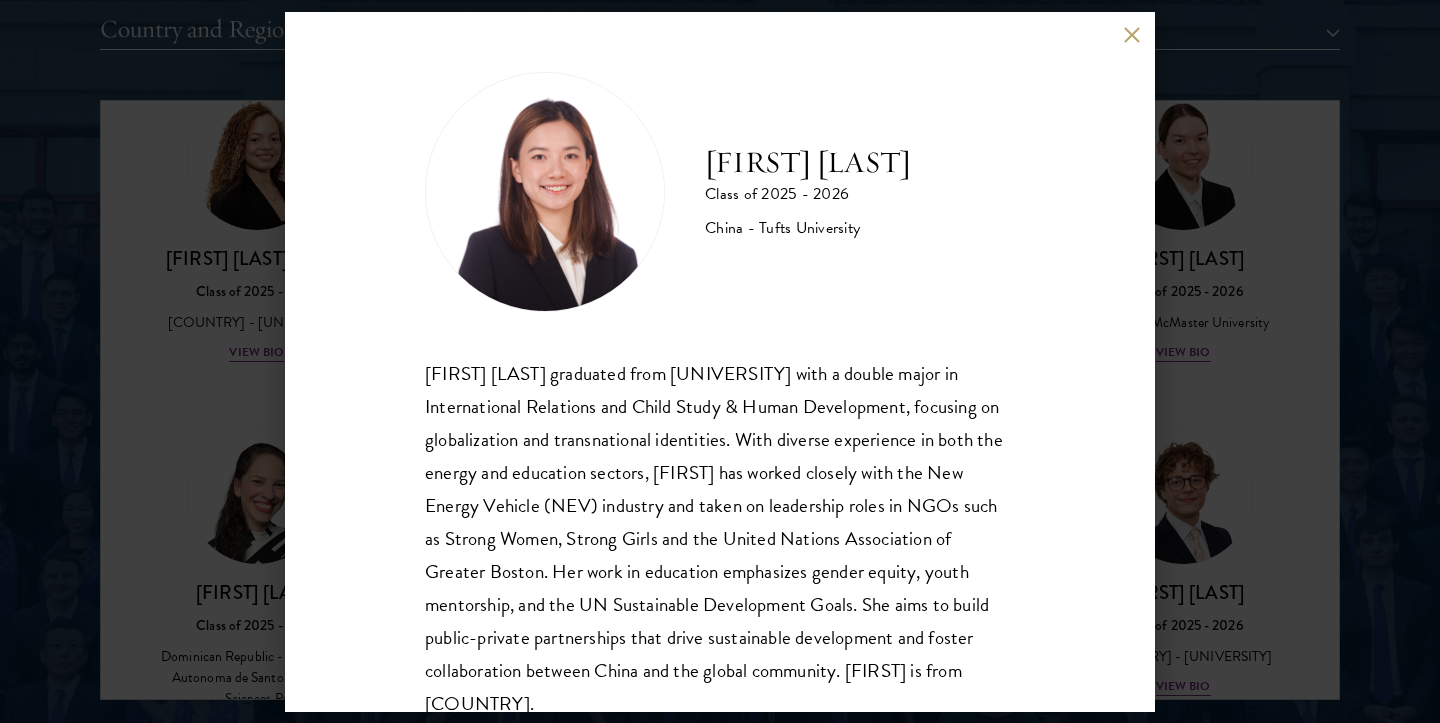 click on "[FIRST] [LAST] graduated from [UNIVERSITY] with a double major in [MAJOR] and [MAJOR], focusing on [MAJOR] and [MAJOR]. With diverse experience in both the [INDUSTRY] and [INDUSTRY] sectors, [FIRST] has worked closely with the [INDUSTRY] industry and taken on leadership roles in NGOs such as [NGO] and the [NGO]. Her work in [INDUSTRY] emphasizes [MAJOR], [MAJOR], and the UN [GOAL]. She aims to build public-private partnerships that drive [MAJOR] development and foster collaboration between [COUNTRY] and the global community. [FIRST] is from [COUNTRY]." at bounding box center (720, 362) 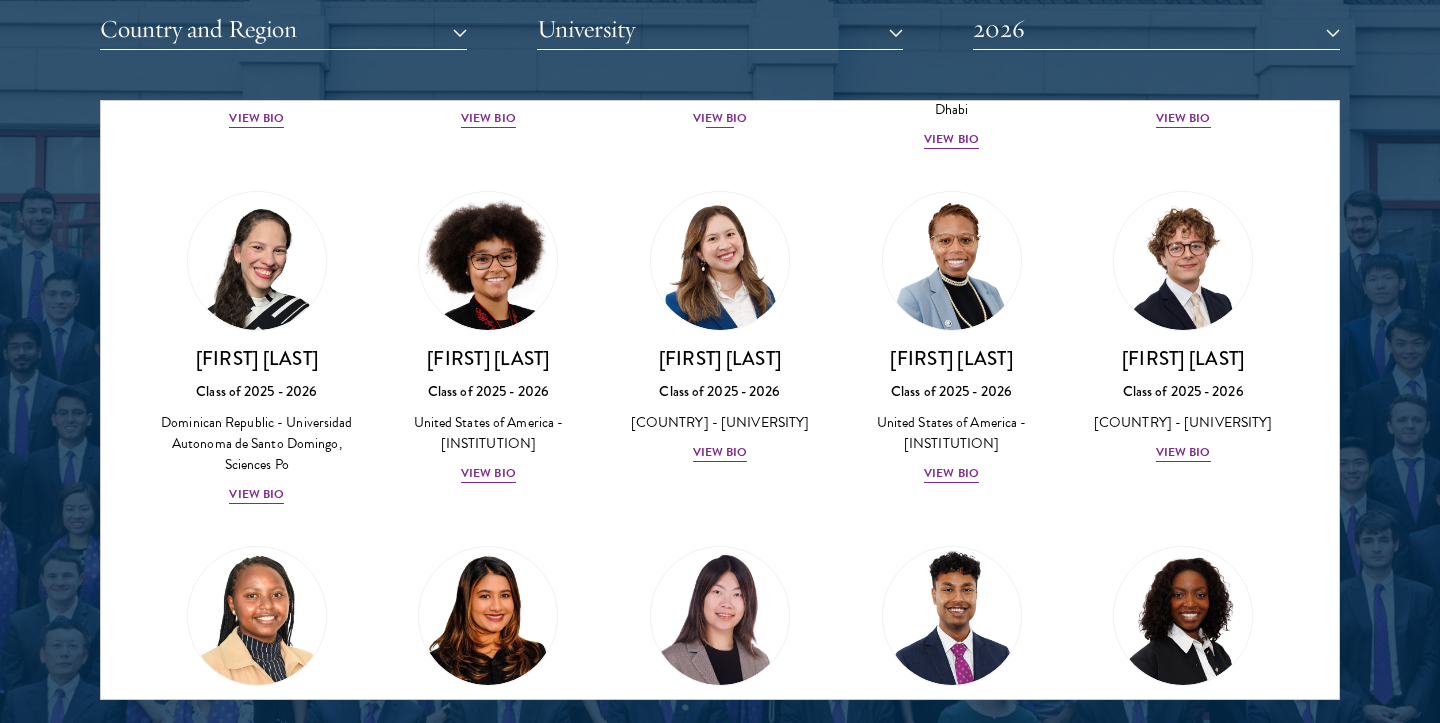 scroll, scrollTop: 2521, scrollLeft: 0, axis: vertical 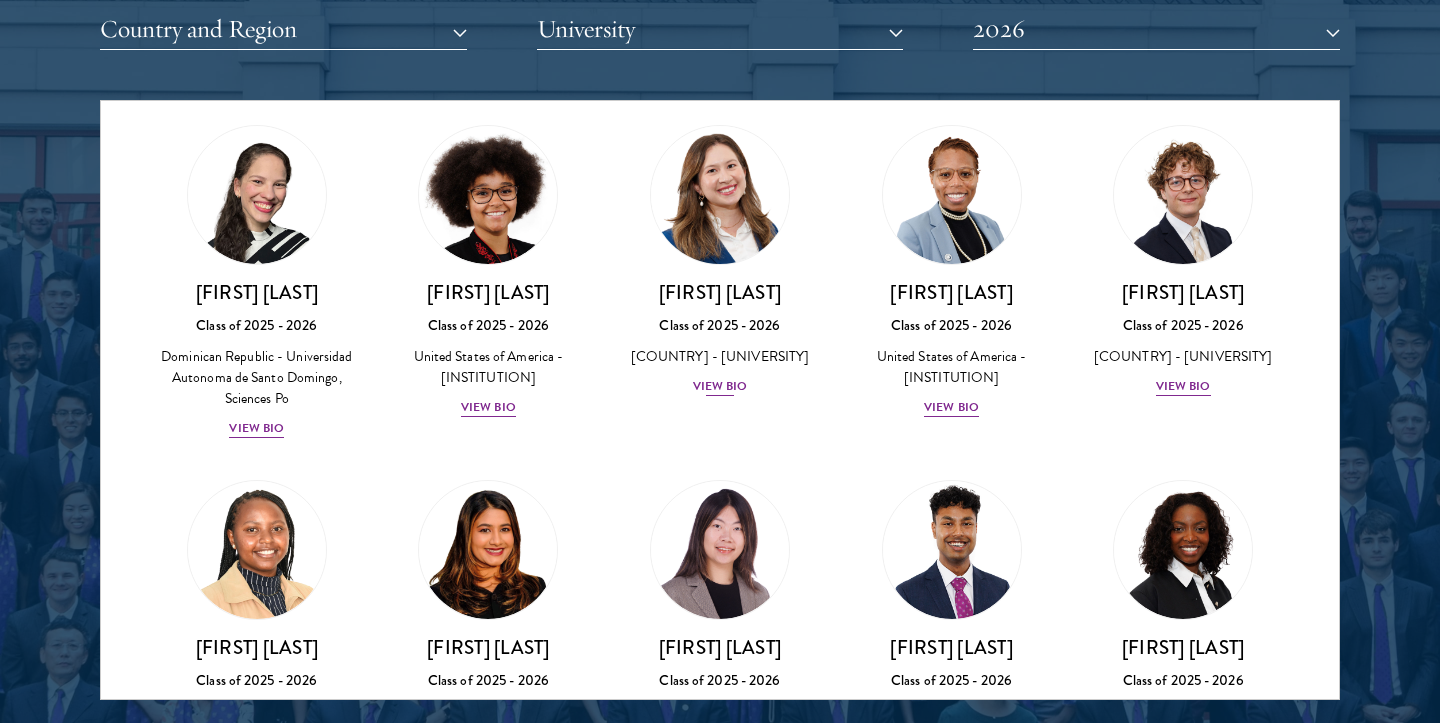 click on "View Bio" at bounding box center [720, 386] 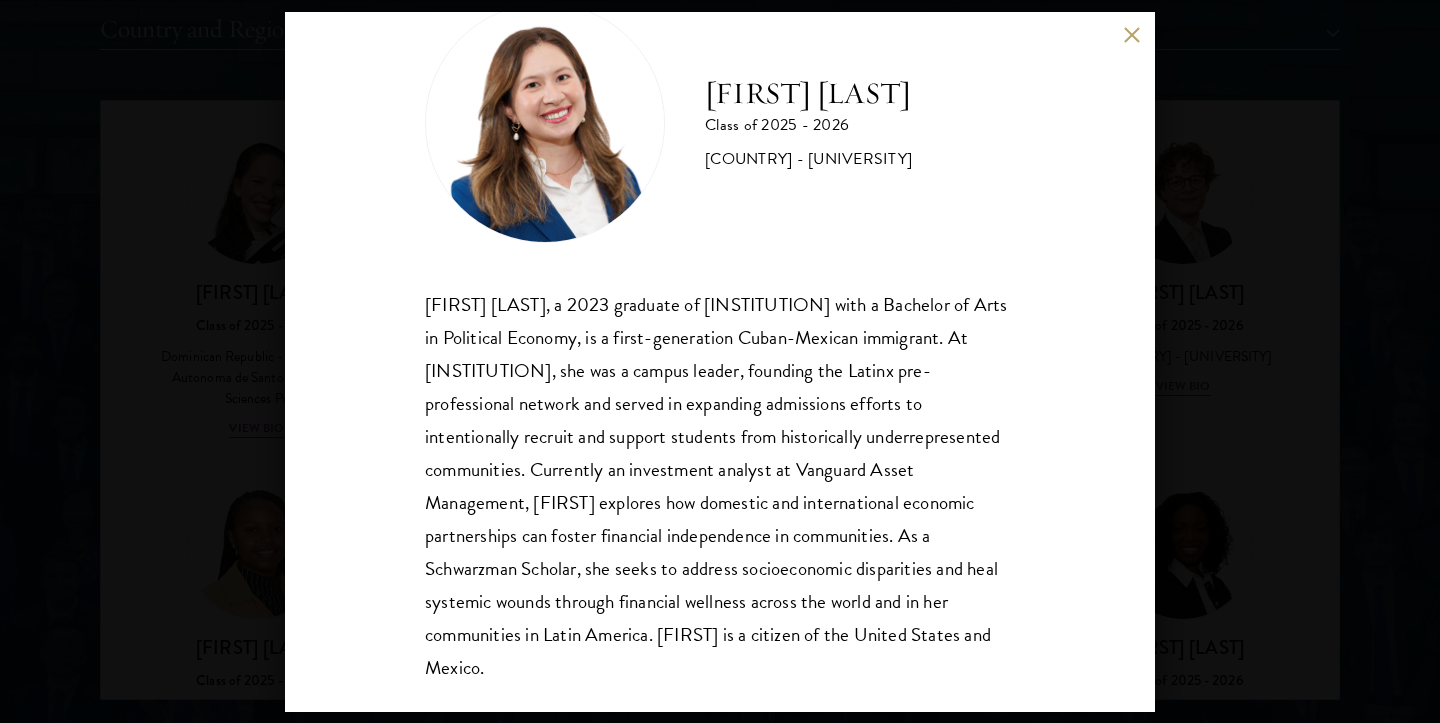 scroll, scrollTop: 68, scrollLeft: 0, axis: vertical 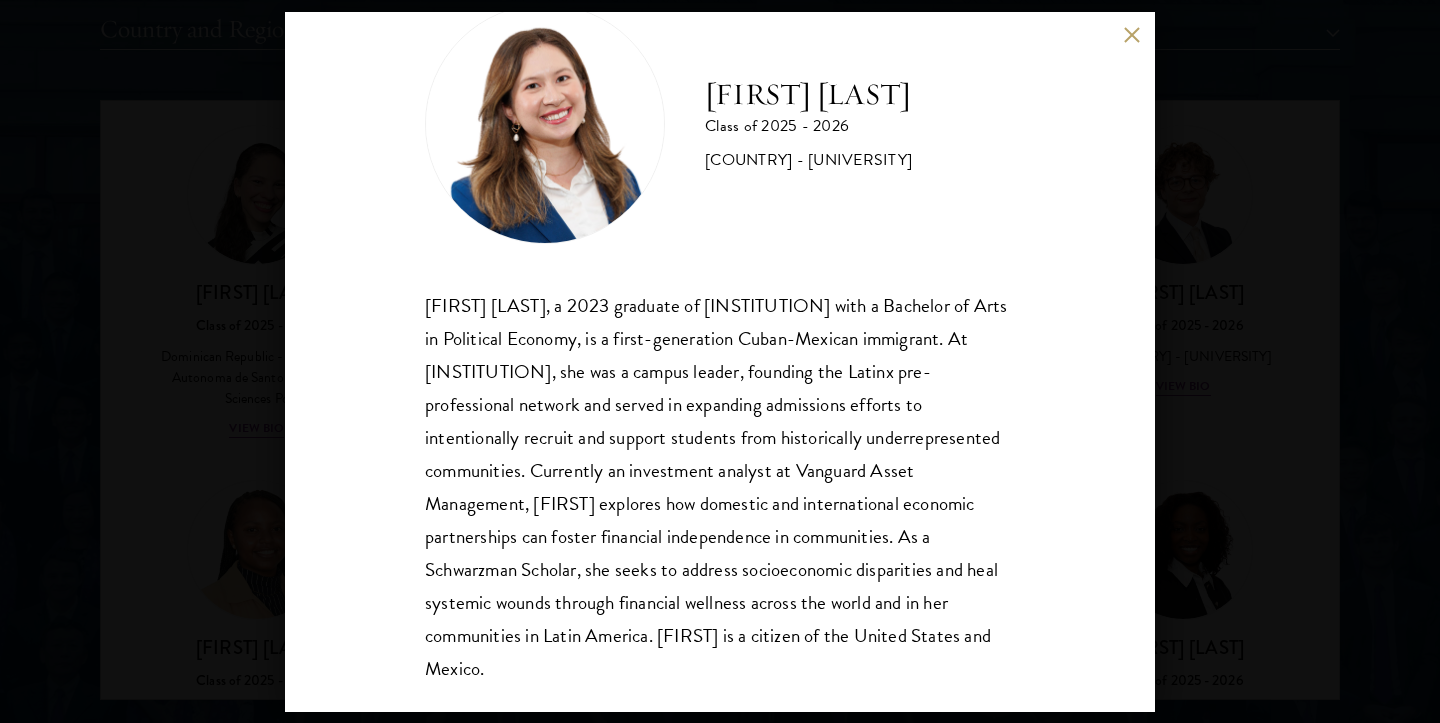 click on "[FIRST] [LAST]
Class of 2025 - 2026
United States of America - [INSTITUTION]
[FIRST] [LAST], a 2023 graduate of [INSTITUTION] with a Bachelor of Arts in Political Economy, is a first-generation Cuban-Mexican immigrant. At [INSTITUTION], she was a campus leader, founding the Latinx pre-professional network and served in expanding admissions efforts to intentionally recruit and support students from historically underrepresented communities. Currently an investment analyst at Vanguard Asset Management, [FIRST] explores how domestic and international economic partnerships can foster financial independence in communities. As a Schwarzman Scholar, she seeks to address socioeconomic disparities and heal systemic wounds through financial wellness across the world and in her communities in Latin America. [FIRST] is a citizen of the United States and Mexico." at bounding box center [720, 361] 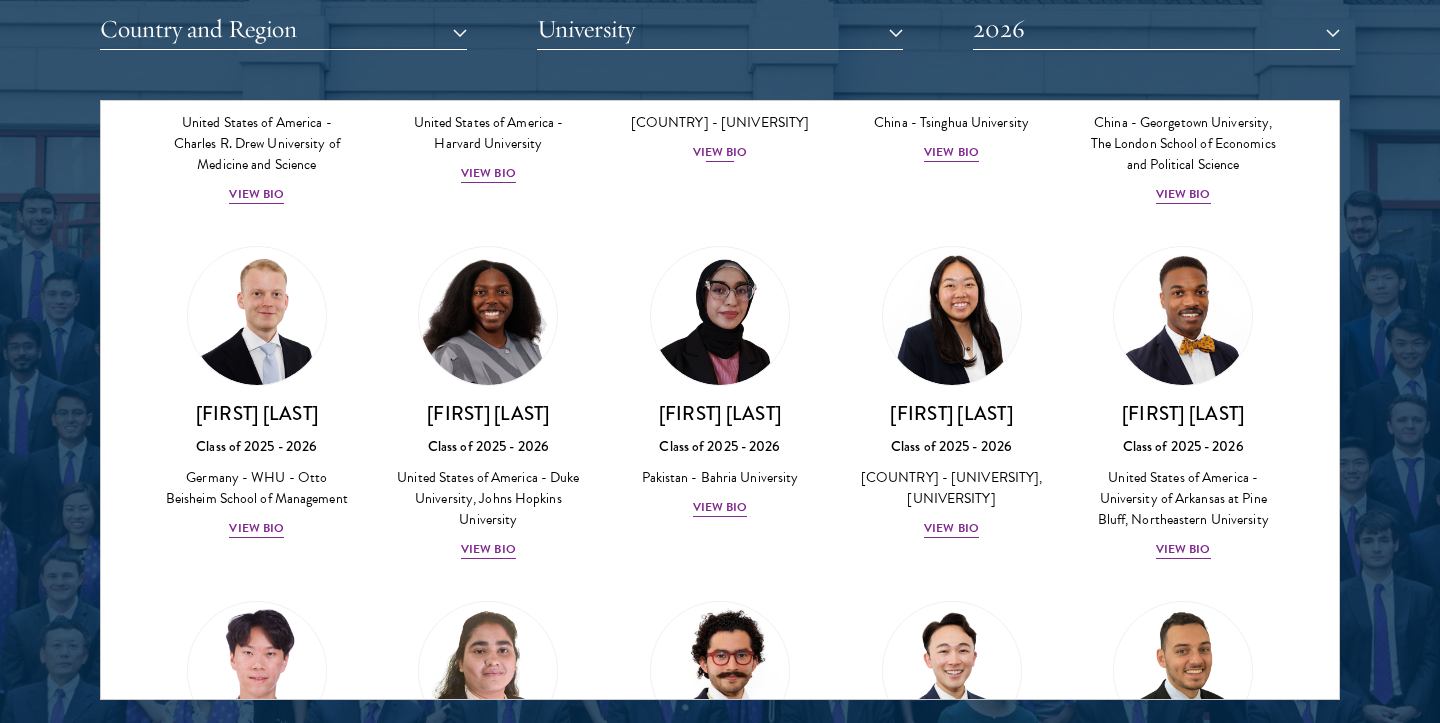 scroll, scrollTop: 3508, scrollLeft: 0, axis: vertical 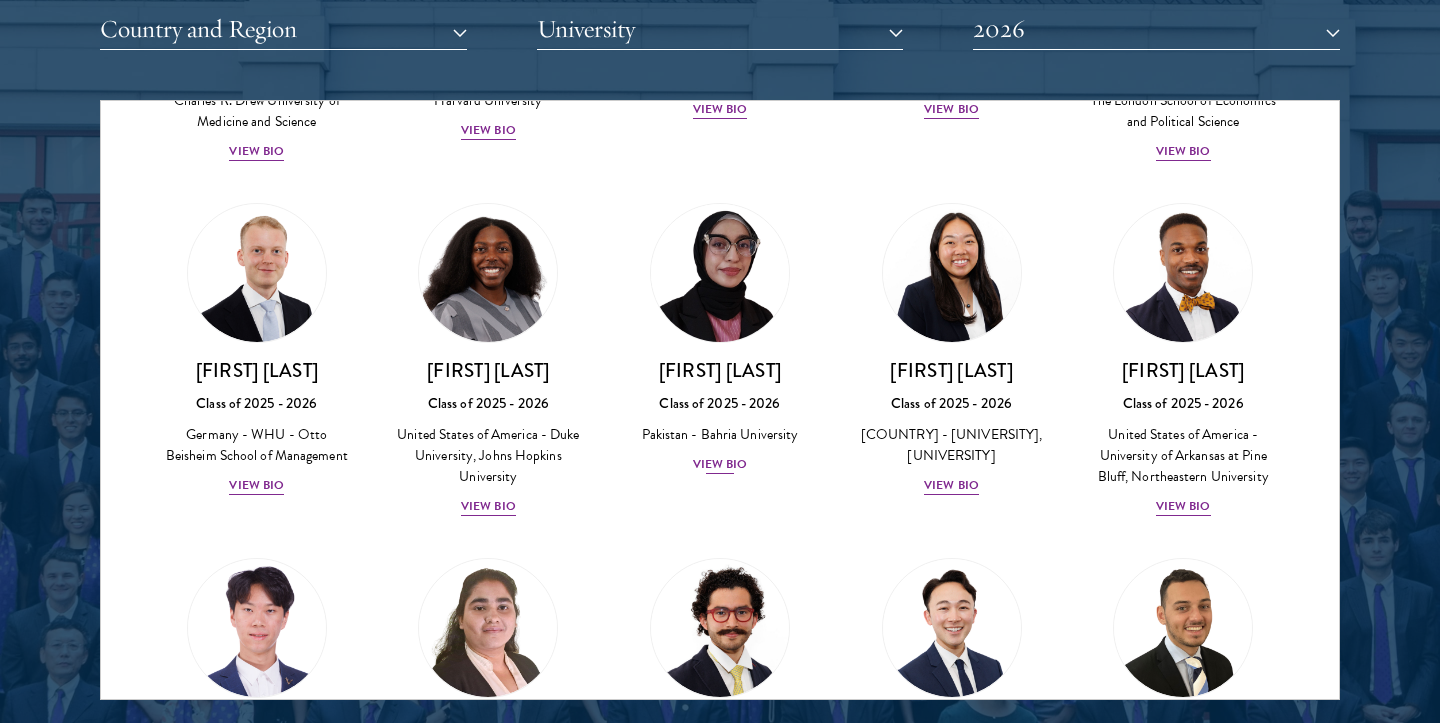 click on "View Bio" at bounding box center [720, 464] 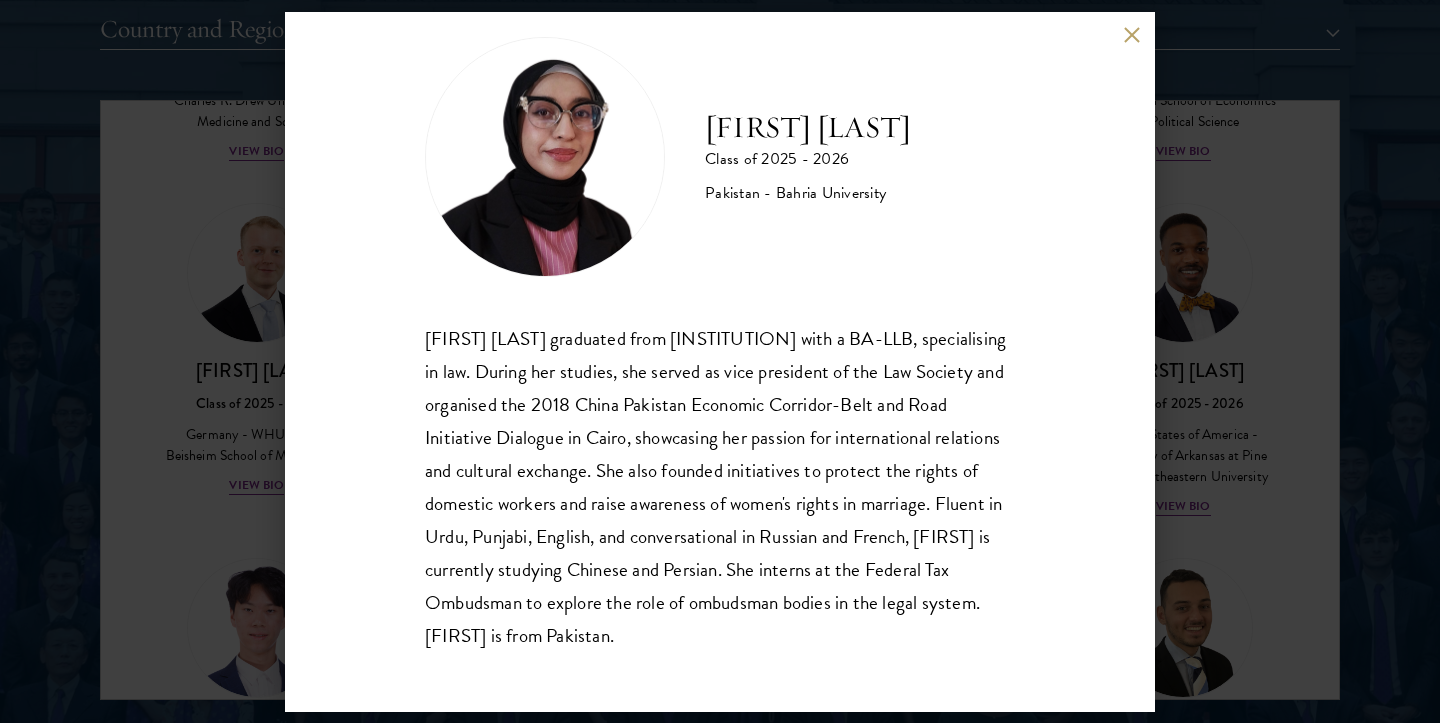 scroll, scrollTop: 35, scrollLeft: 0, axis: vertical 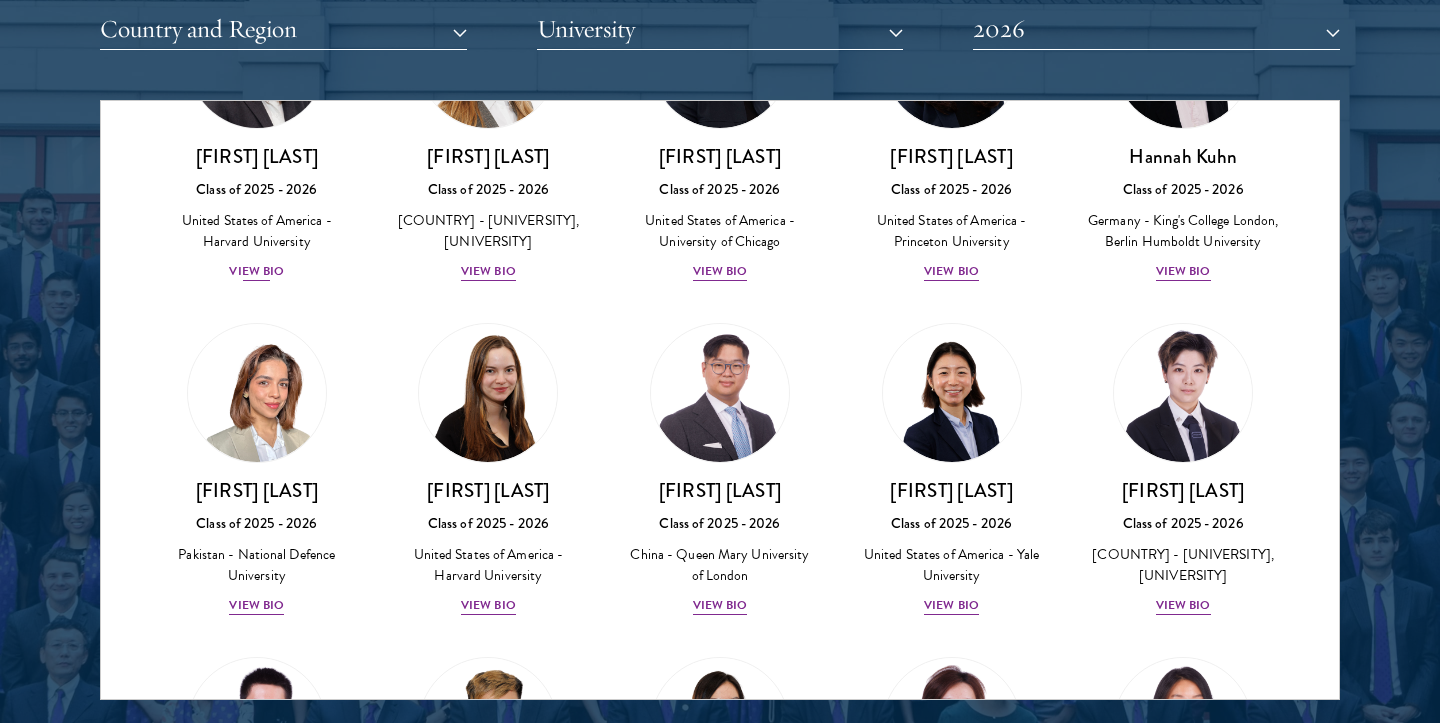 click on "View Bio" at bounding box center (256, 271) 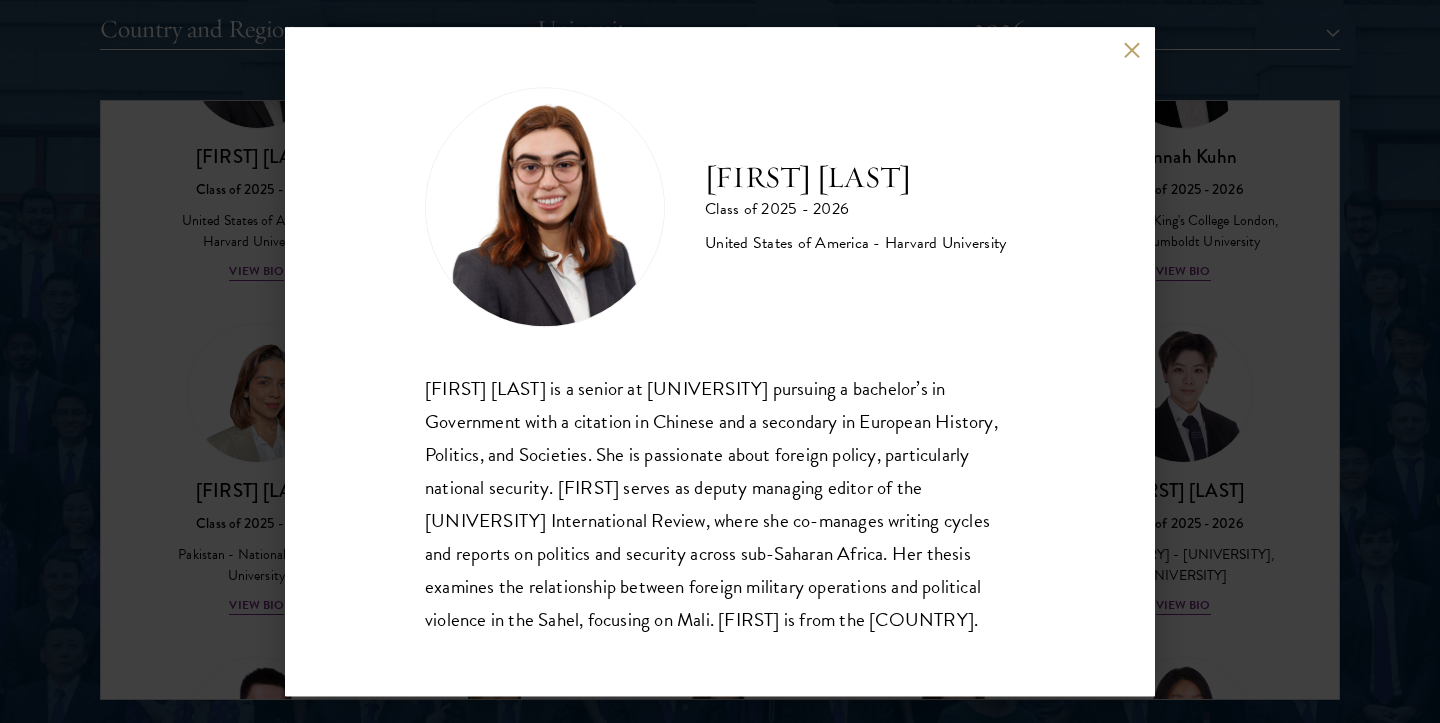 click on "[FIRST] [LAST]
Class of 2025 - 2026
[COUNTRY] - [UNIVERSITY]
[FIRST] [LAST] is a senior at [UNIVERSITY] pursuing a bachelor’s in Government with a citation in Chinese and a secondary in European History, Politics, and Societies. She is passionate about foreign policy, particularly national security. [FIRST] serves as deputy managing editor of the [UNIVERSITY], where she co-manages writing cycles and reports on politics and security across sub-Saharan Africa. Her thesis examines the relationship between foreign military operations and political violence in the Sahel, focusing on Mali. [FIRST] is from the [COUNTRY]." at bounding box center (720, 361) 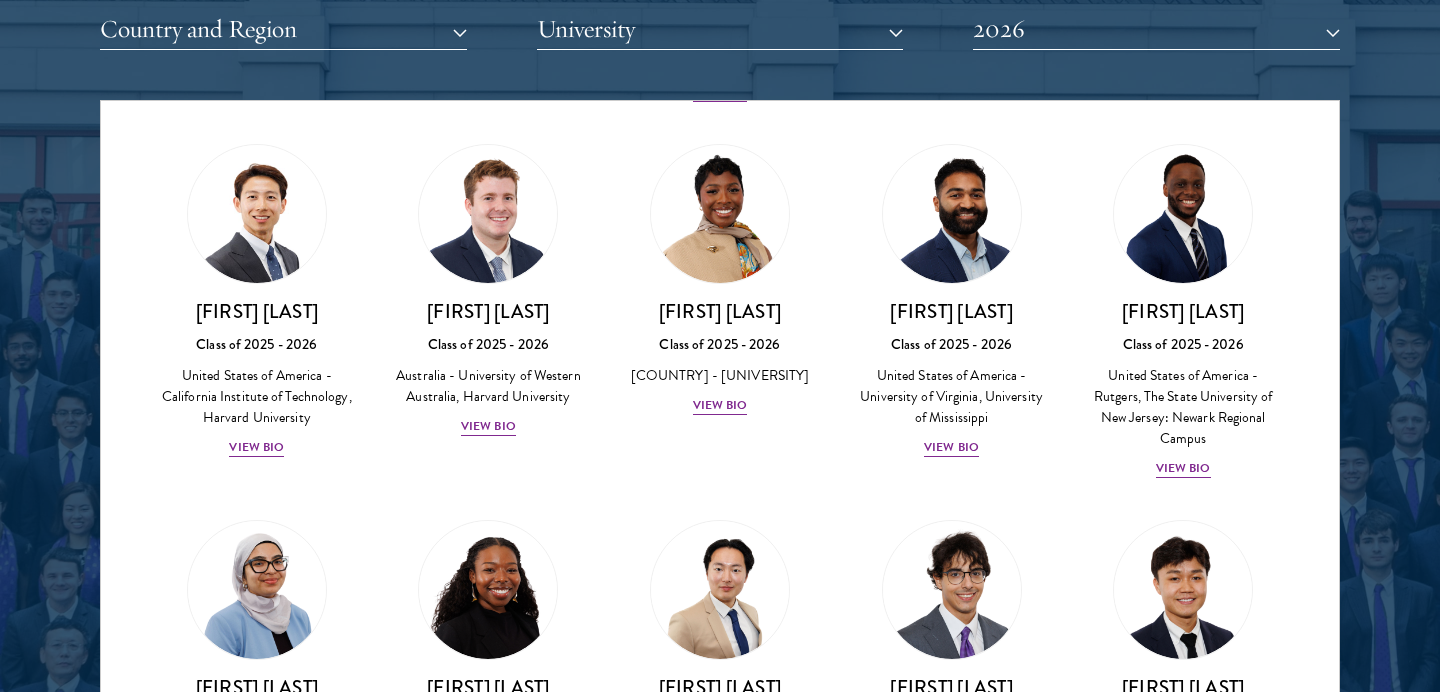 scroll, scrollTop: 1145, scrollLeft: 0, axis: vertical 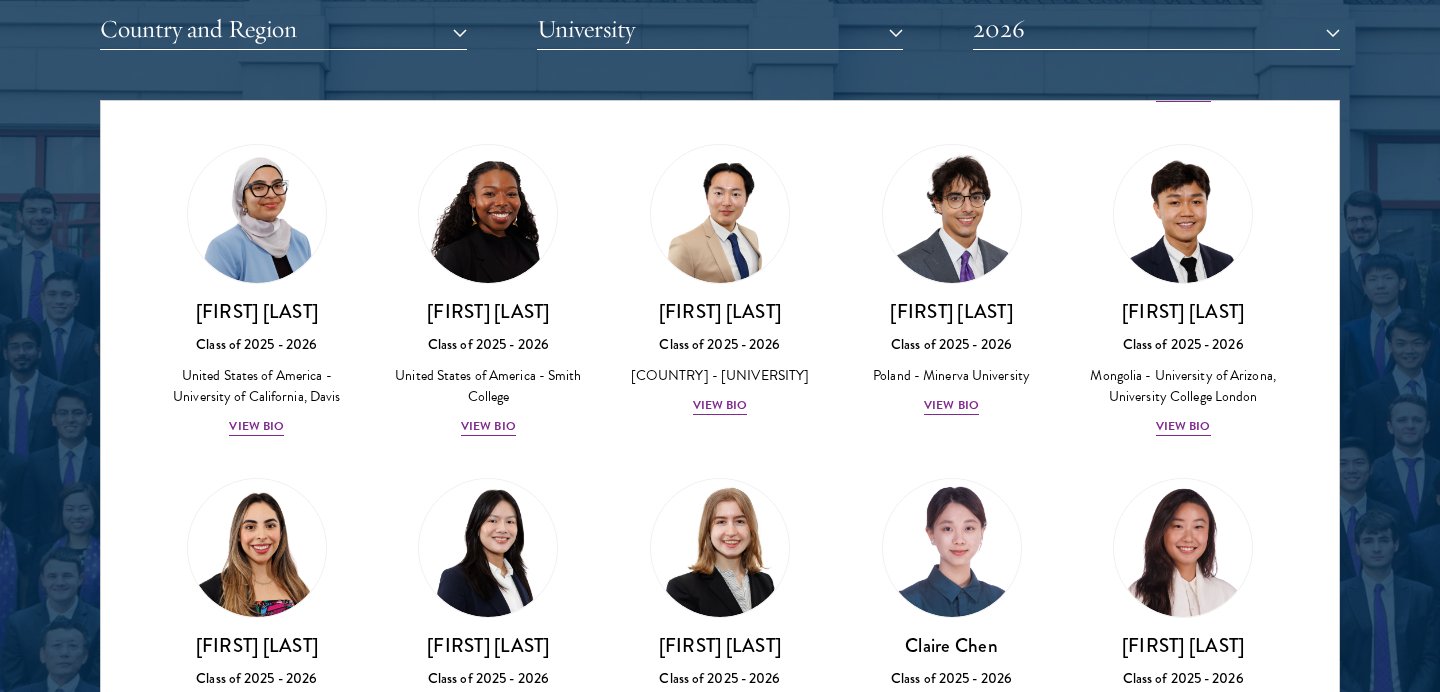 click on "[FIRST] [LAST]
Class of [YEAR] - [YEAR]
[COUNTRY] - [UNIVERSITY]
View Bio" at bounding box center [257, 291] 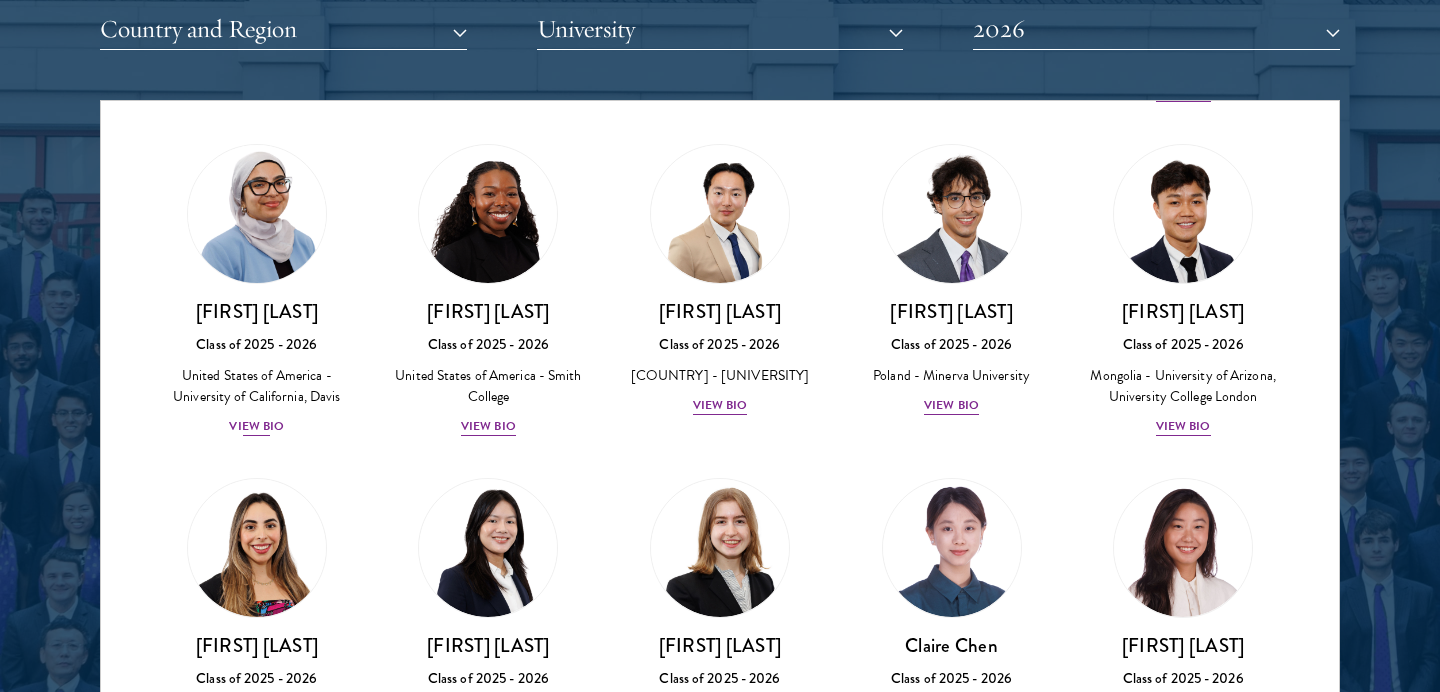 click on "View Bio" at bounding box center [256, 426] 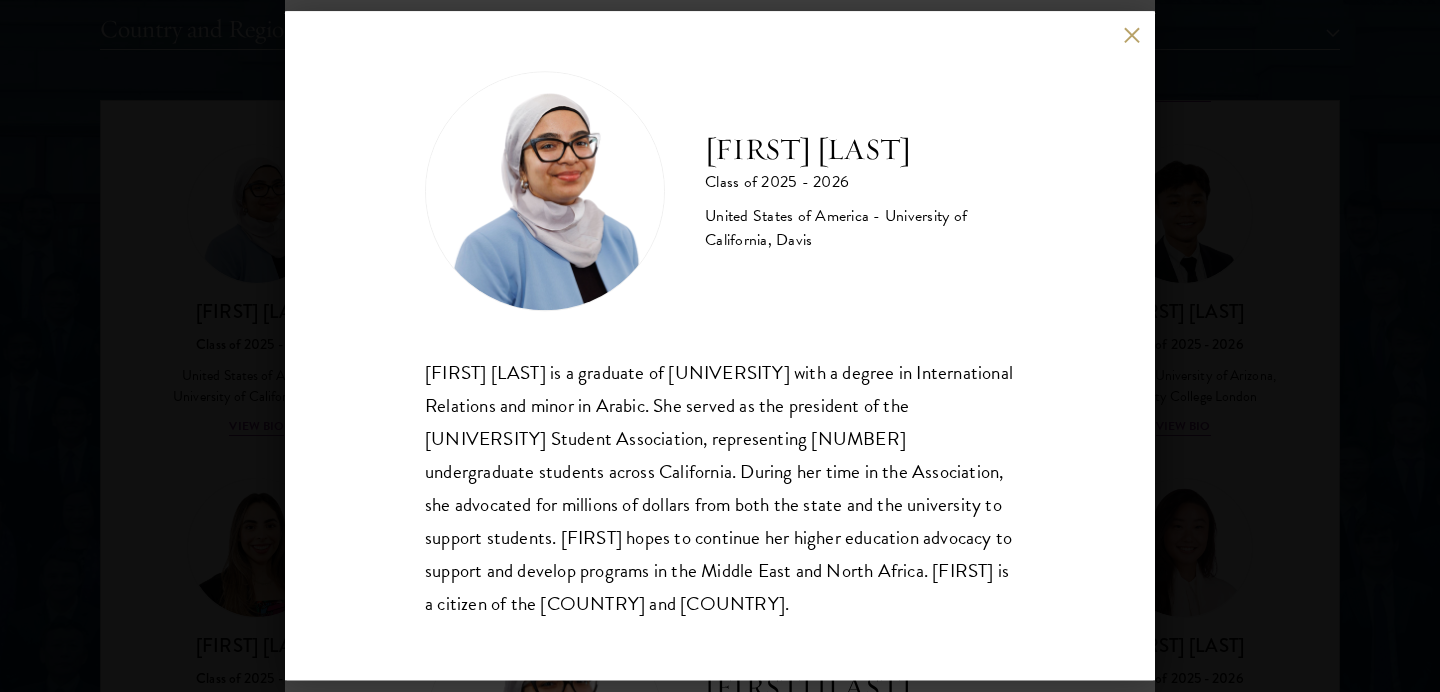 click on "[FIRST] [LAST]
Class of 2025 - 2026
[COUNTRY] - [UNIVERSITY]
[FIRST] [LAST] is a graduate of [UNIVERSITY] with a degree in International Relations and minor in Arabic. She served as the president of the University of California Student Association, representing 230,000 undergraduate students across California. During her time in the Association, she advocated for millions of dollars from both the state and the university to support students. [FIRST] hopes to continue her higher education advocacy to support and develop programs in the Middle East and North Africa. [FIRST] is a citizen of the [COUNTRY] and [COUNTRY]." at bounding box center [720, 345] 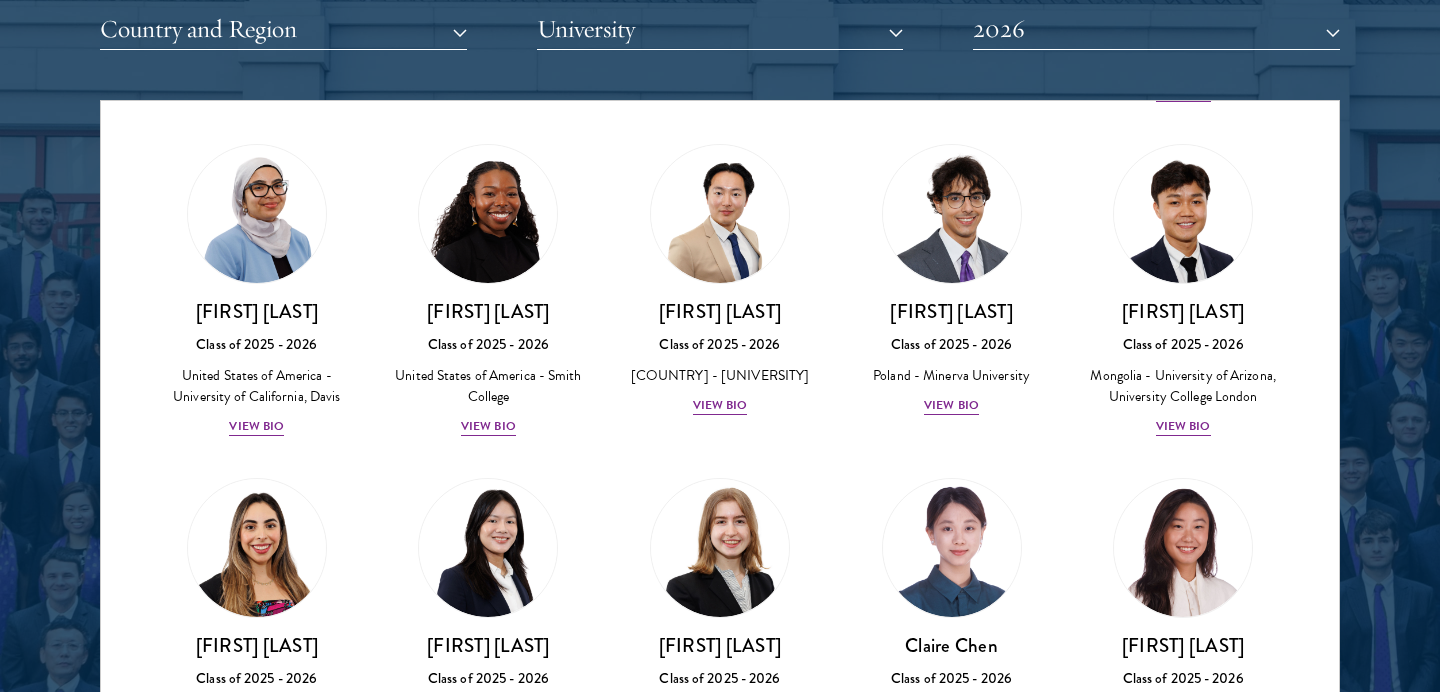 scroll, scrollTop: 3613, scrollLeft: 0, axis: vertical 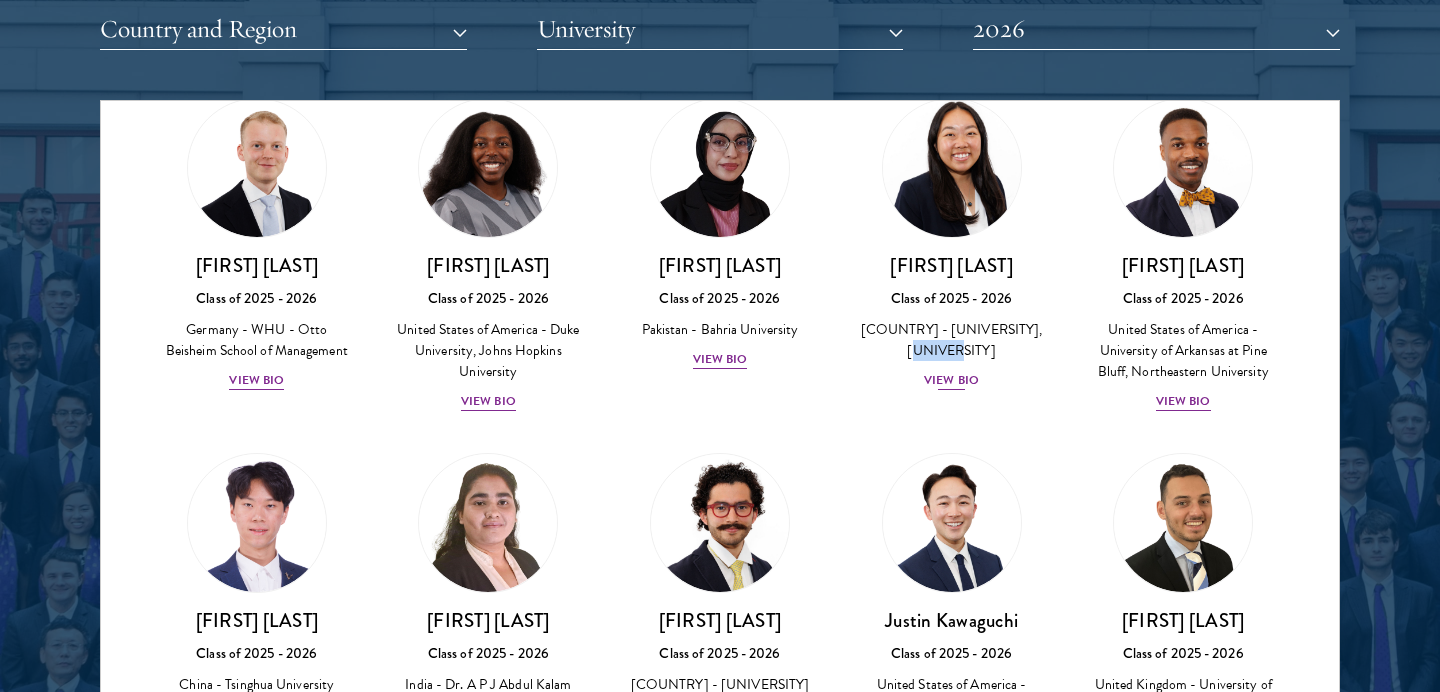 click on "View Bio" at bounding box center [951, 380] 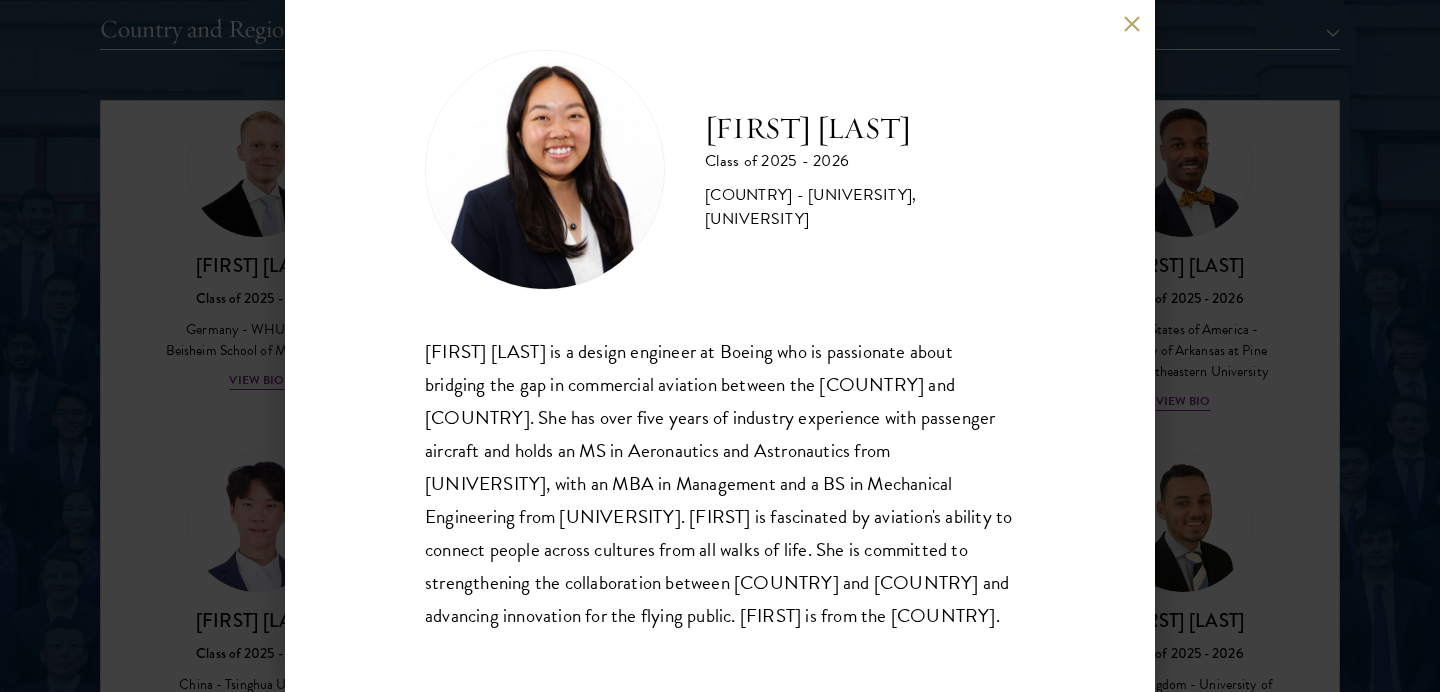 scroll, scrollTop: 10, scrollLeft: 0, axis: vertical 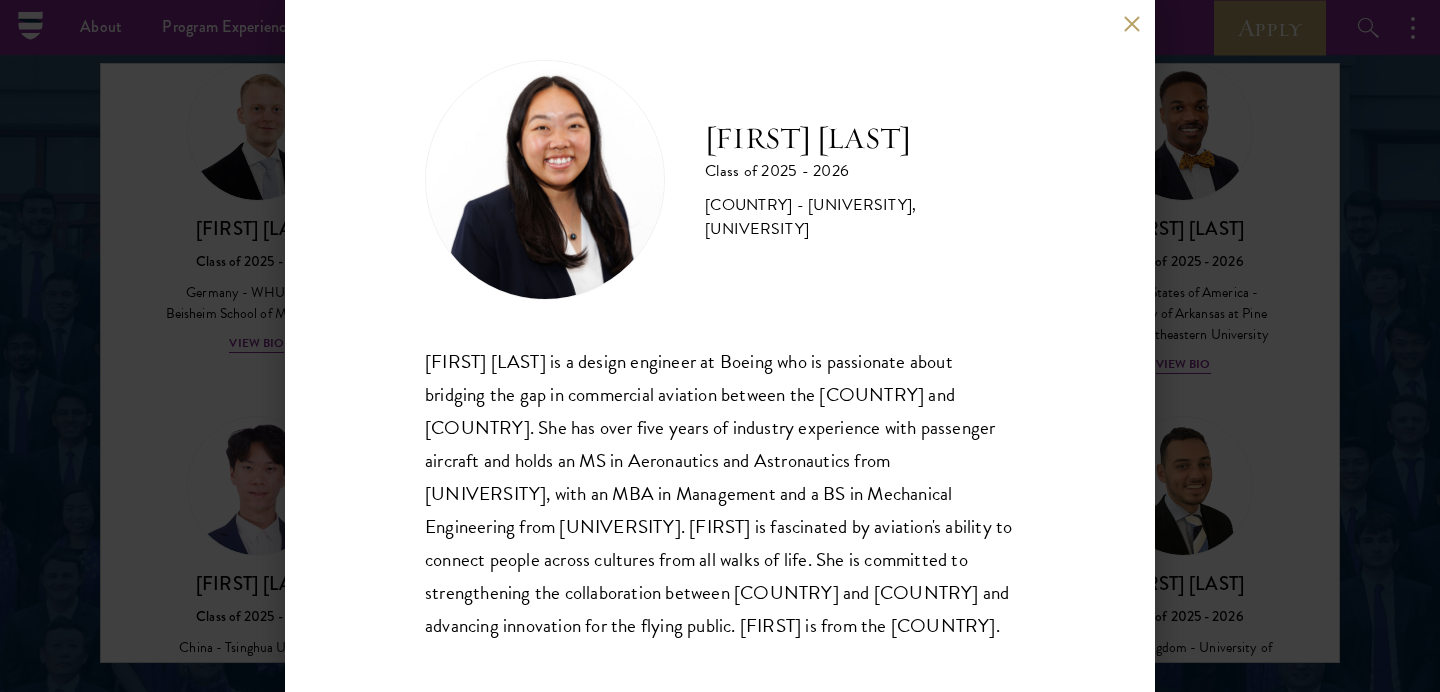 click on "[FIRST] [LAST] is a design engineer at Boeing who is passionate about bridging the gap in commercial aviation between the [COUNTRY] and [COUNTRY]. She has over five years of industry experience with passenger aircraft and holds an MS in Aeronautics and Astronautics from [UNIVERSITY], with an MBA in Management and a BS in Mechanical Engineering from [UNIVERSITY]. [FIRST] is fascinated by aviation's ability to connect people across cultures from all walks of life. She is committed to strengthening the collaboration between [COUNTRY] and [COUNTRY] and advancing innovation for the flying public. [FIRST] is from the [COUNTRY]." at bounding box center [720, 346] 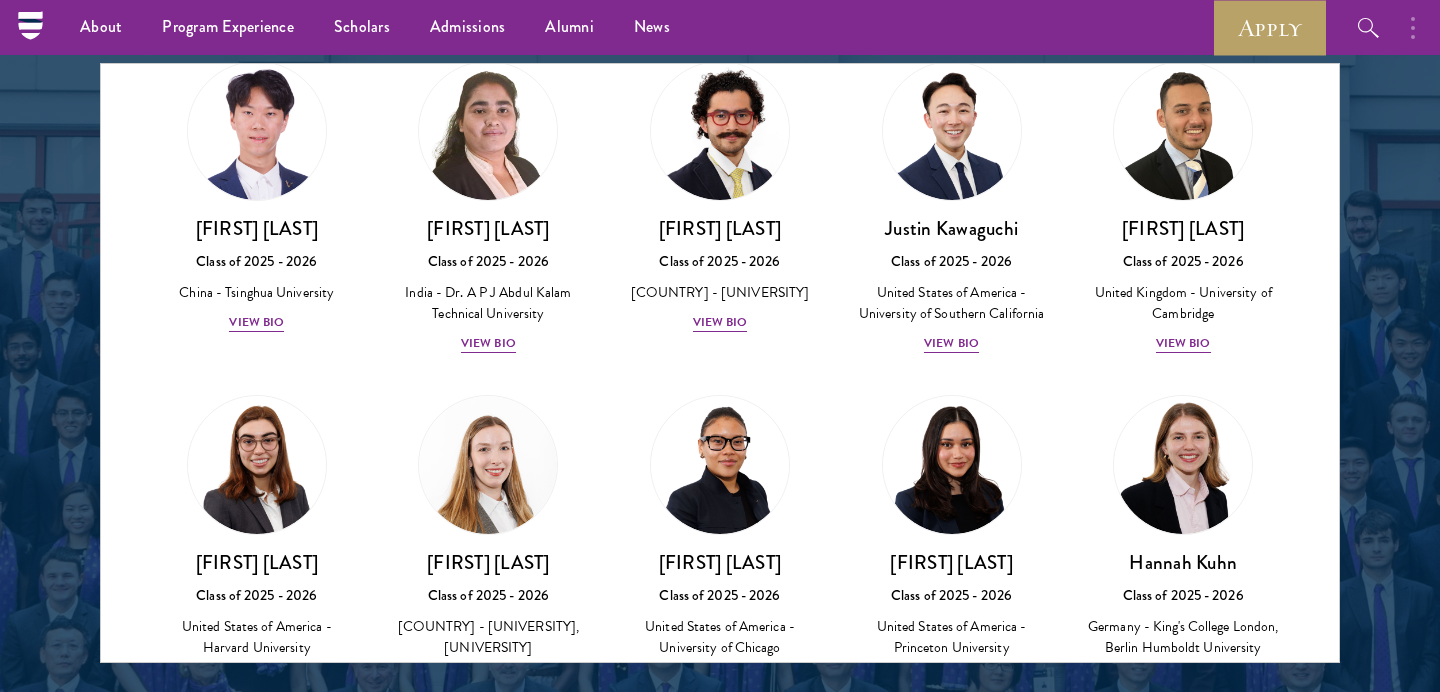 scroll, scrollTop: 4636, scrollLeft: 0, axis: vertical 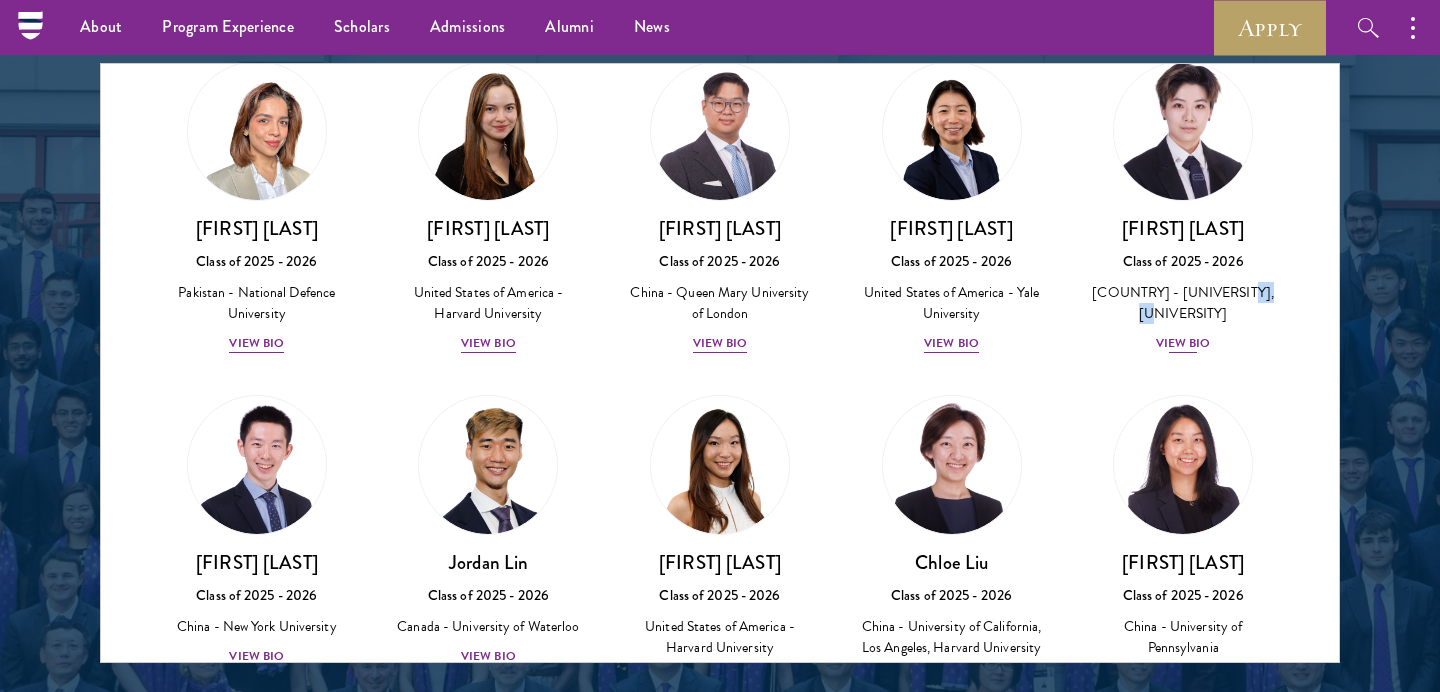 click on "View Bio" at bounding box center [1183, 343] 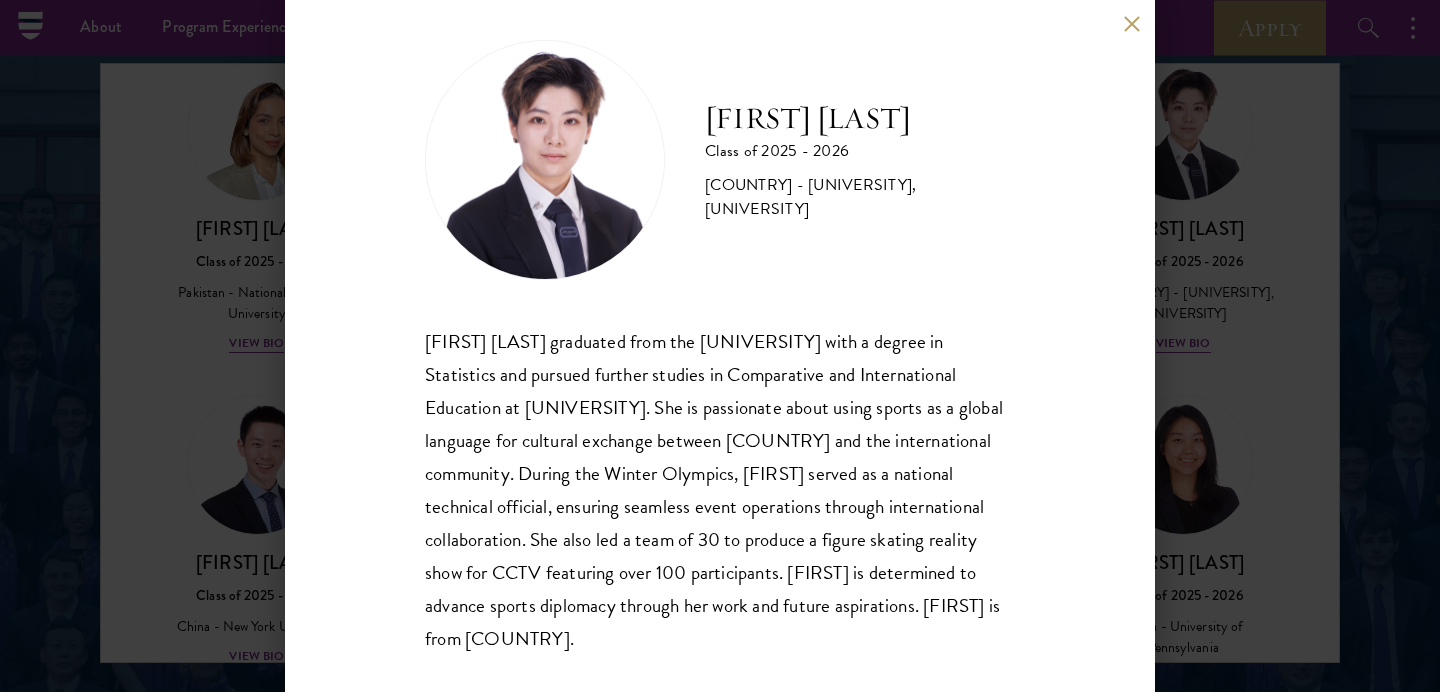 scroll, scrollTop: 22, scrollLeft: 0, axis: vertical 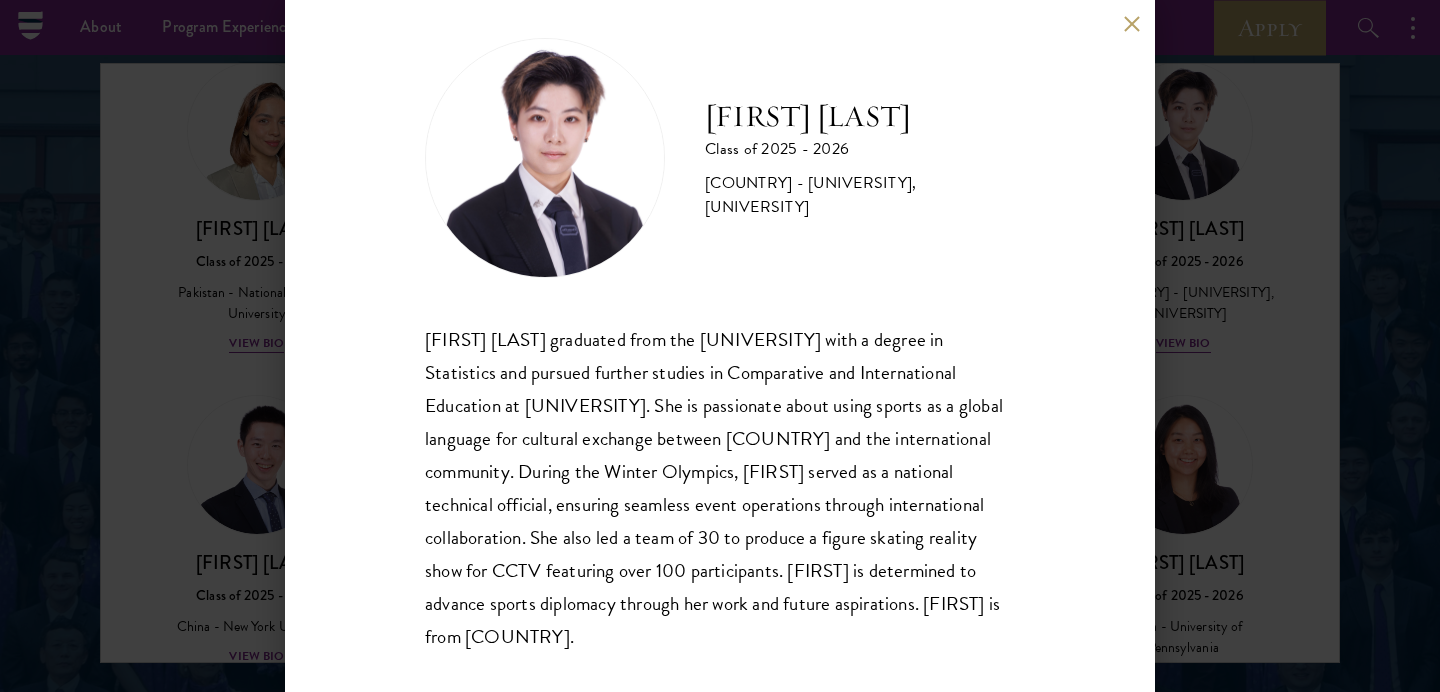 click on "[FIRST] [LAST]
Class of [YEAR] - [YEAR]
[COUNTRY] - [UNIVERSITY], [UNIVERSITY]
[FIRST] [LAST] graduated from the [UNIVERSITY] with a degree in [MAJOR] and pursued further studies in [MAJOR] and [MAJOR] at [UNIVERSITY]. She is passionate about using sports as a global language for cultural exchange between [COUNTRY] and the international community. During the Winter Olympics, [FIRST] served as a national technical official, ensuring seamless event operations through international collaboration. She also led a team of [NUMBER] to produce a figure skating reality show for [BROADCASTER] featuring over [NUMBER] participants. [FIRST] is determined to advance sports diplomacy through her work and future aspirations. [FIRST] is from [COUNTRY]." at bounding box center (720, 346) 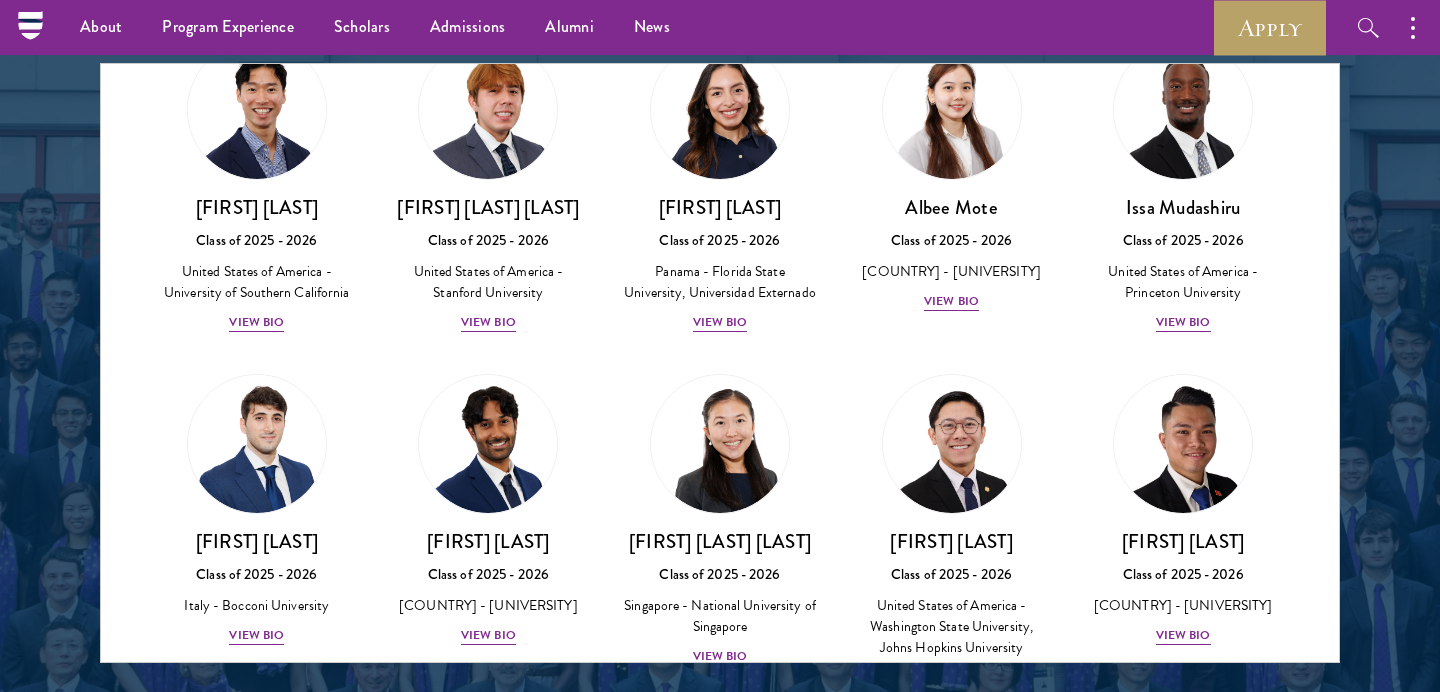 scroll, scrollTop: 8486, scrollLeft: 0, axis: vertical 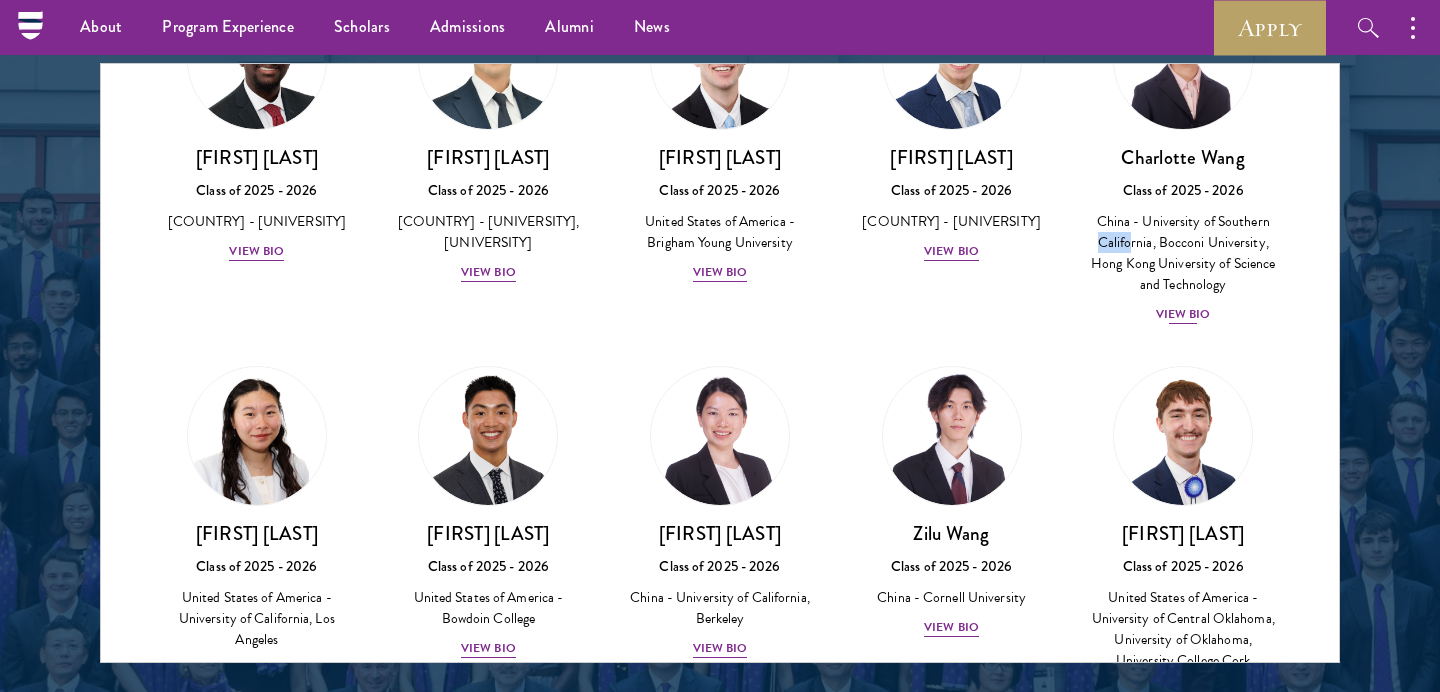 click on "View Bio" at bounding box center [1183, 314] 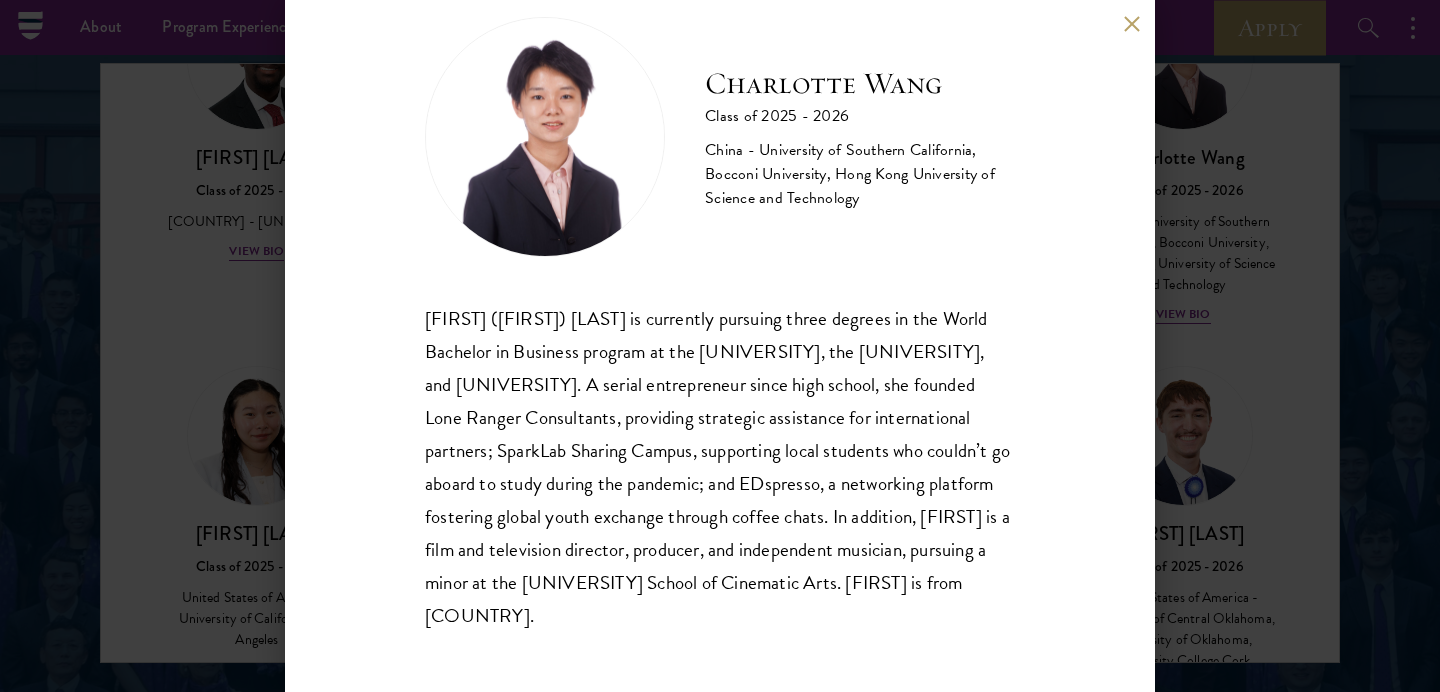 scroll, scrollTop: 43, scrollLeft: 0, axis: vertical 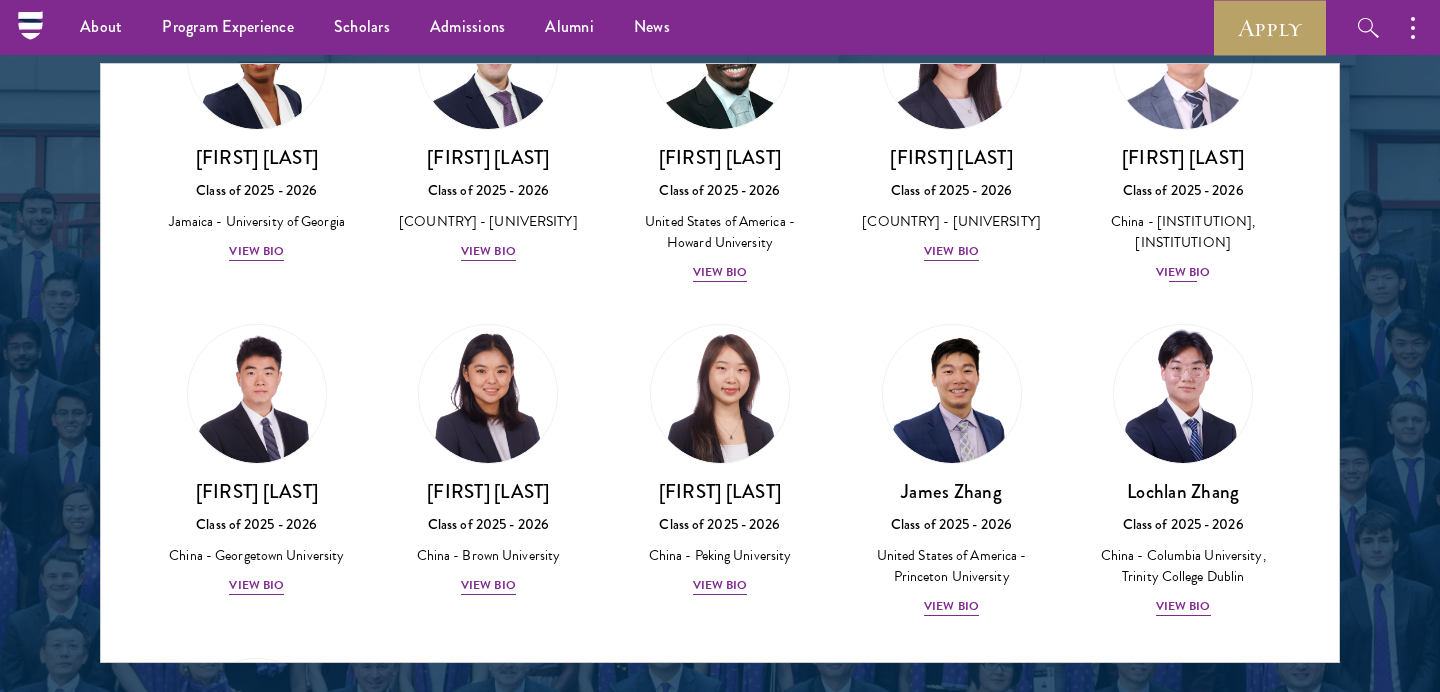 click on "View Bio" at bounding box center [1183, 272] 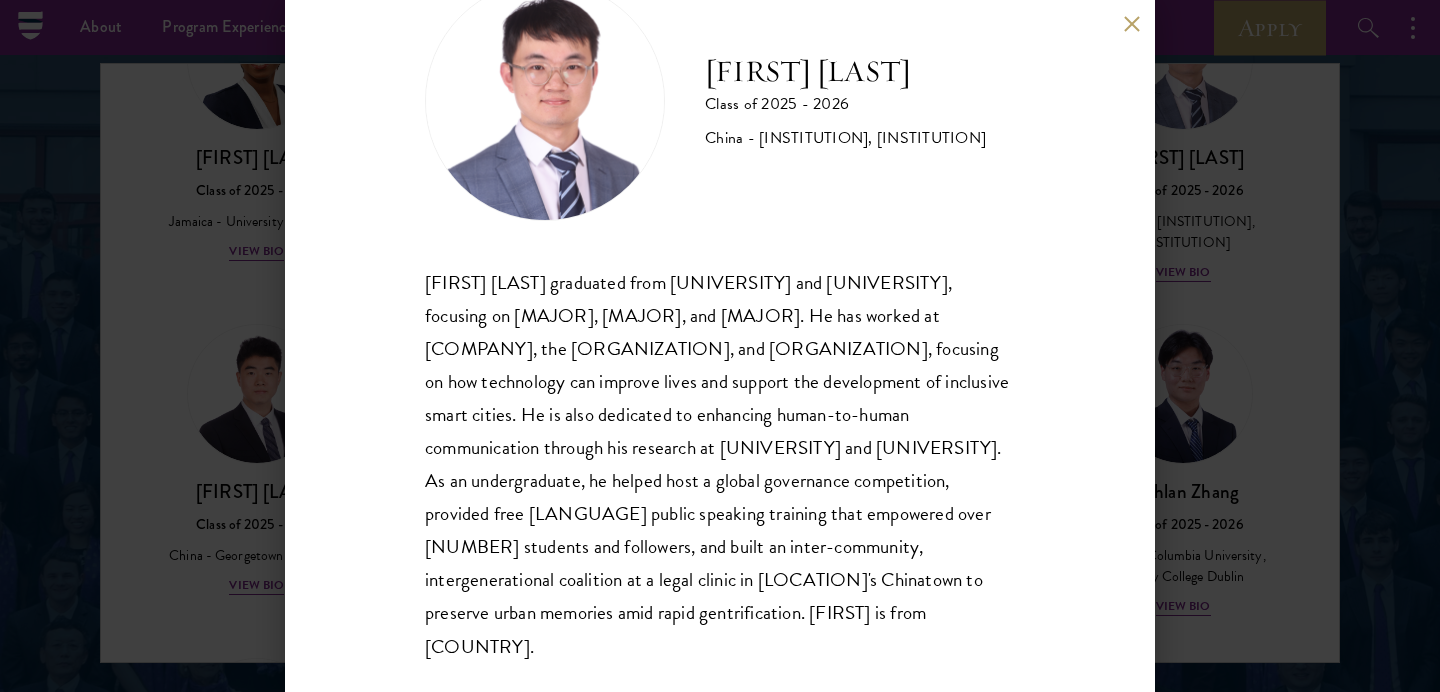 scroll, scrollTop: 76, scrollLeft: 0, axis: vertical 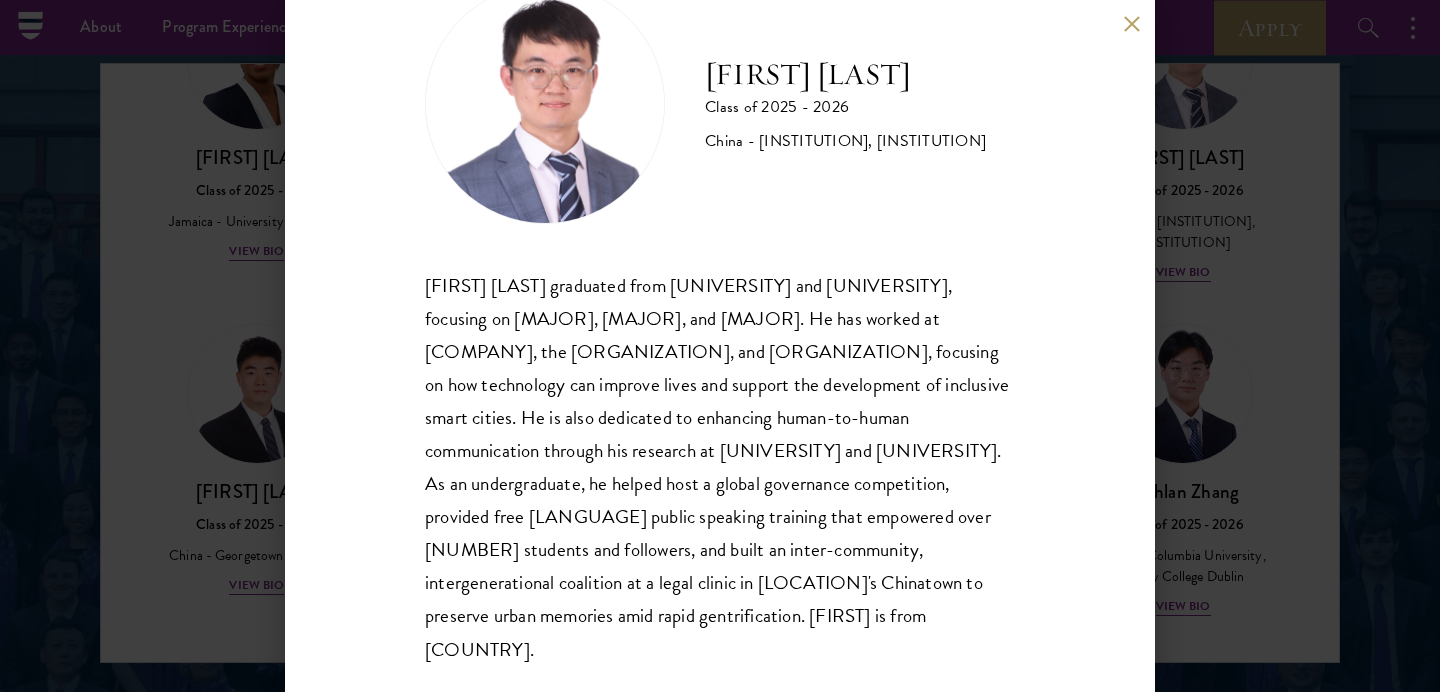 click on "[FIRST] [LAST] graduated from [UNIVERSITY] and [UNIVERSITY], focusing on international relations, quantitative social sciences, and technology policy. He has worked at BCG, the UN DESA, and UN-Habitat, focusing on how technology can improve lives and support the development of inclusive smart cities. He is also dedicated to enhancing human-to-human communication through his research at [UNIVERSITY] and [UNIVERSITY]. As an undergraduate, he helped host a global governance competition, provided free English public speaking training that empowered over 8,000 students and followers, and built an inter-community, intergenerational coalition at a legal clinic in Manhattan's Chinatown to preserve urban memories amid rapid gentrification. [FIRST] is from [COUNTRY]." at bounding box center [720, 346] 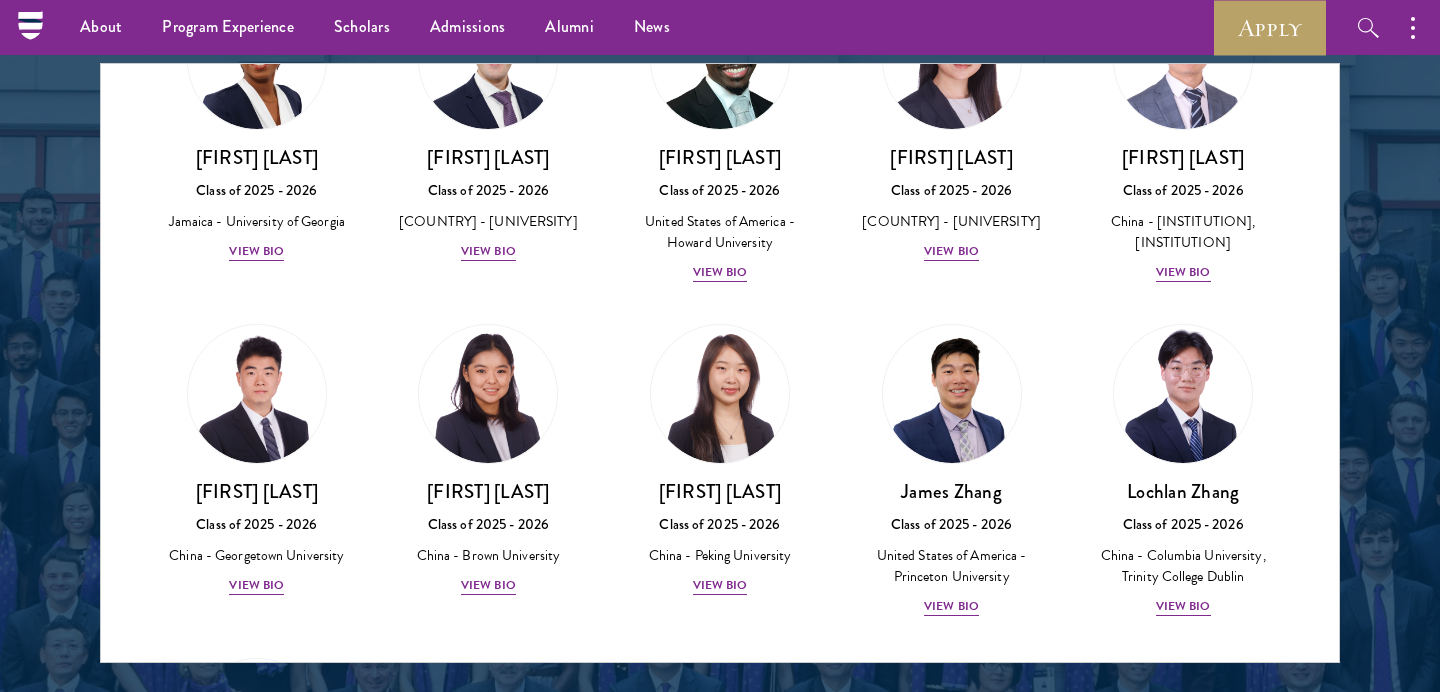 scroll, scrollTop: 8841, scrollLeft: 0, axis: vertical 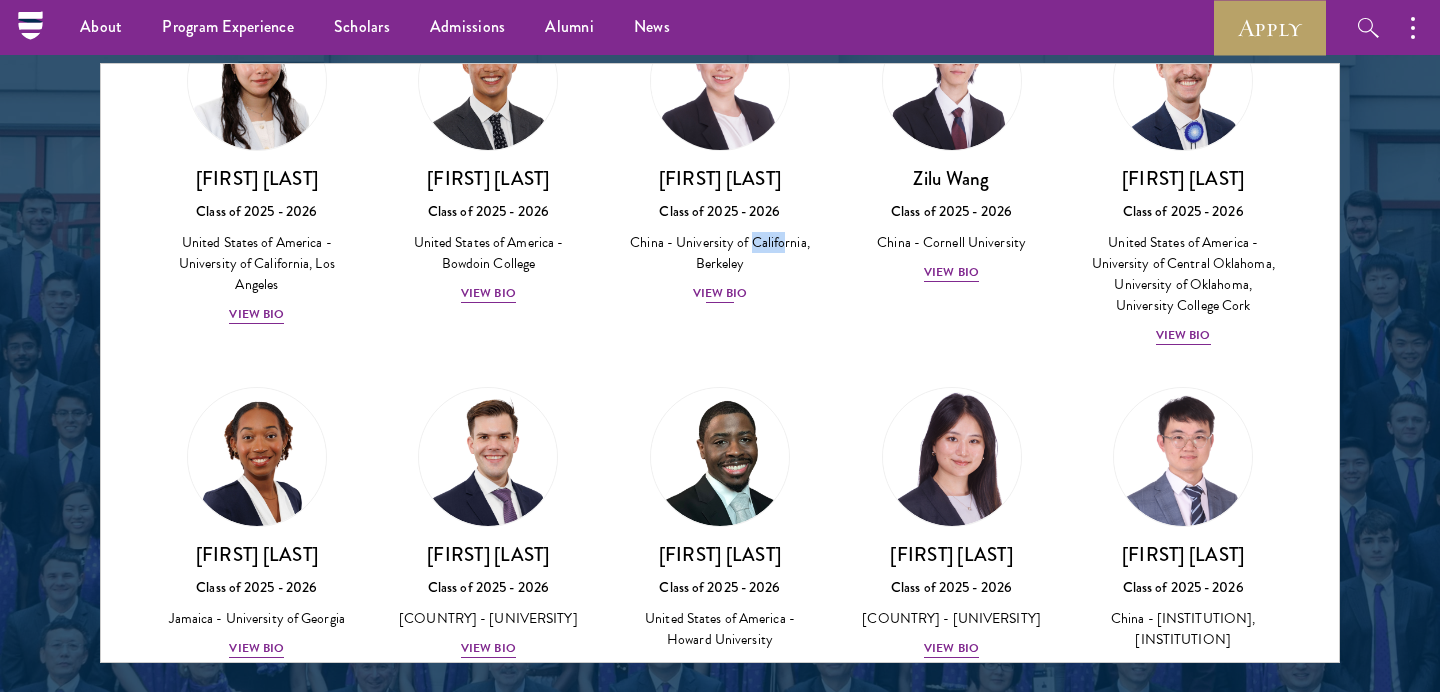 click on "View Bio" at bounding box center [720, 293] 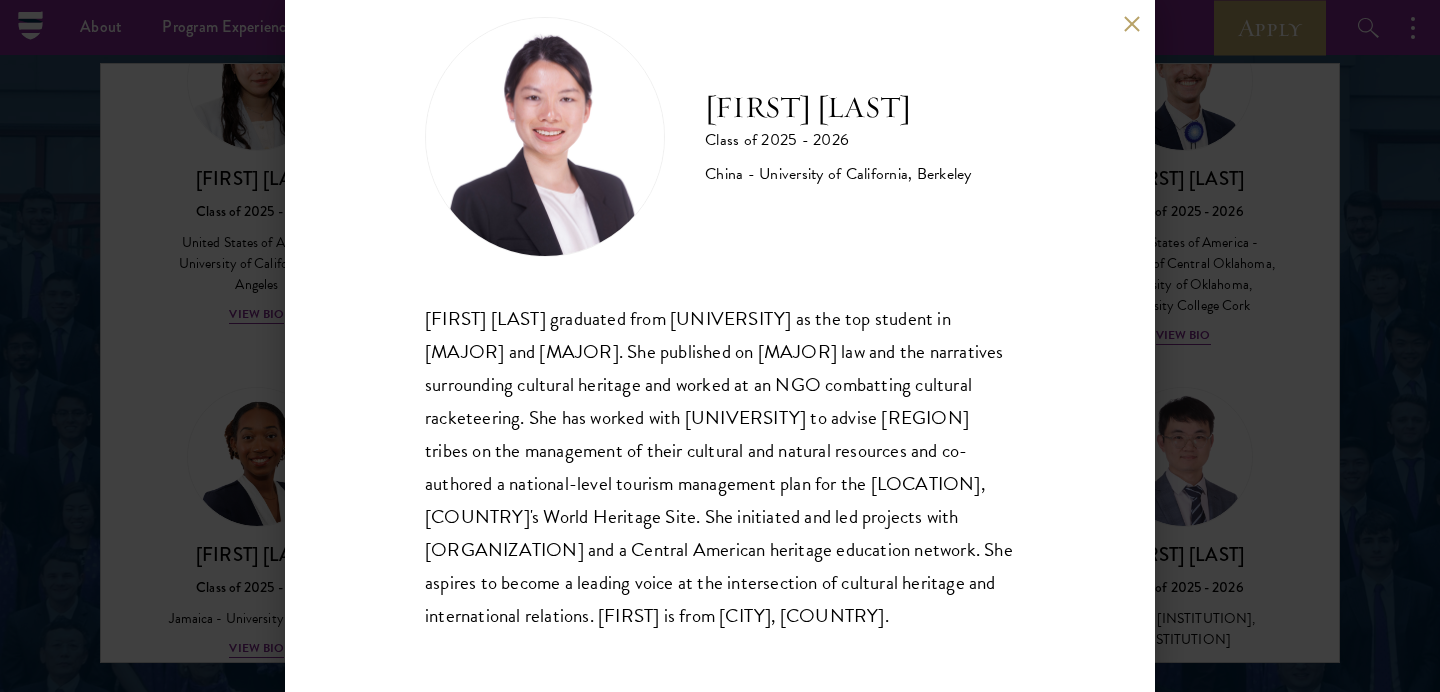 scroll, scrollTop: 43, scrollLeft: 0, axis: vertical 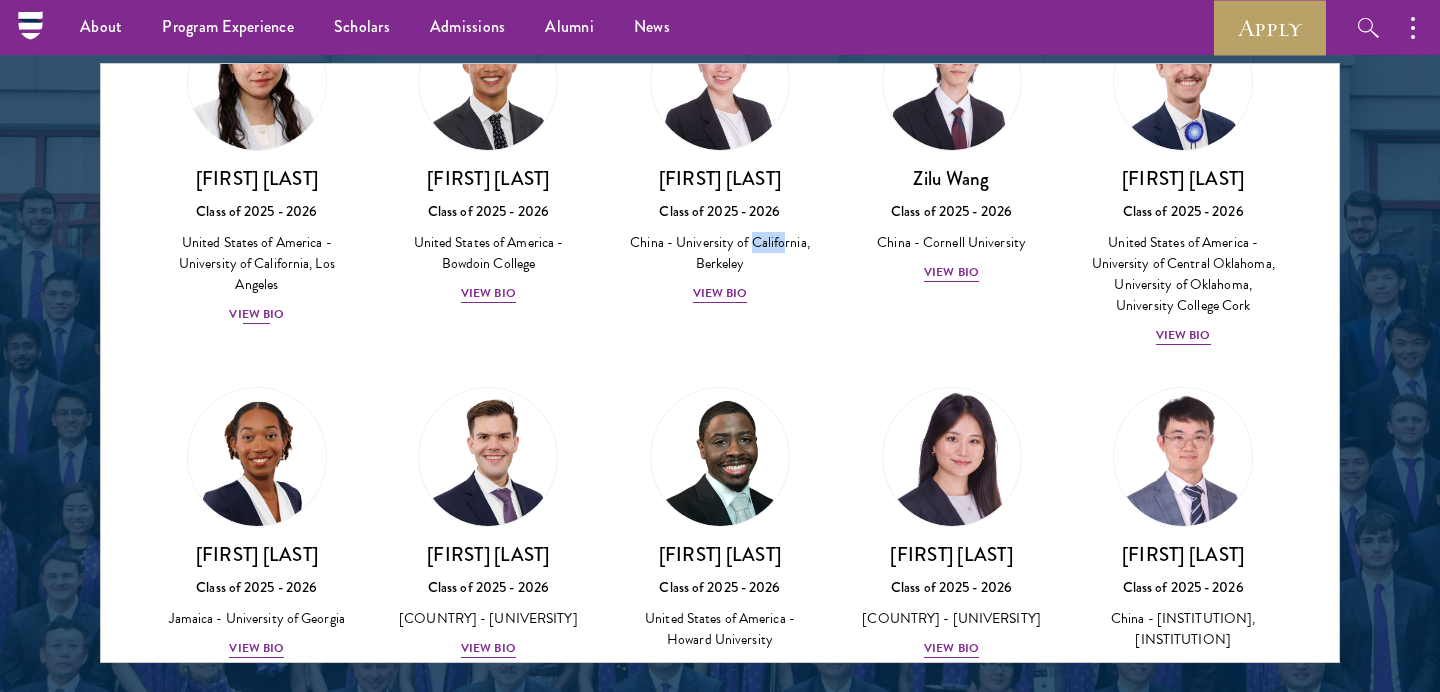 click on "View Bio" at bounding box center [256, 314] 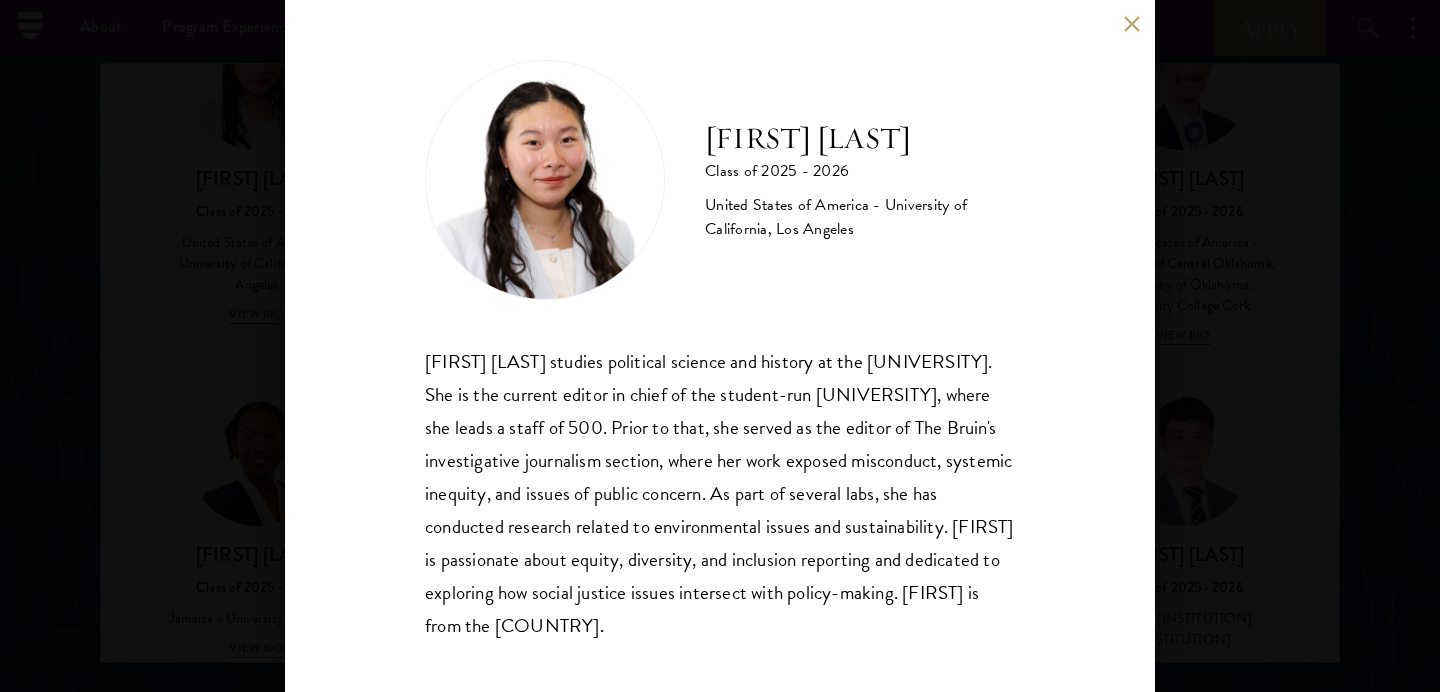 click on "[FIRST] [LAST] studies political science and history at the [UNIVERSITY]. She is the current editor in chief of the student-run Daily Bruin, where she leads a staff of 500. Prior to that, she served as the editor of The Bruin's investigative journalism section, where her work exposed misconduct, systemic inequity, and issues of public concern. As part of several labs, she has conducted research related to environmental issues and sustainability. [FIRST] is passionate about equity, diversity, and inclusion reporting and dedicated to exploring how social justice issues intersect with policy-making. [FIRST] is from the [COUNTRY]." at bounding box center (720, 346) 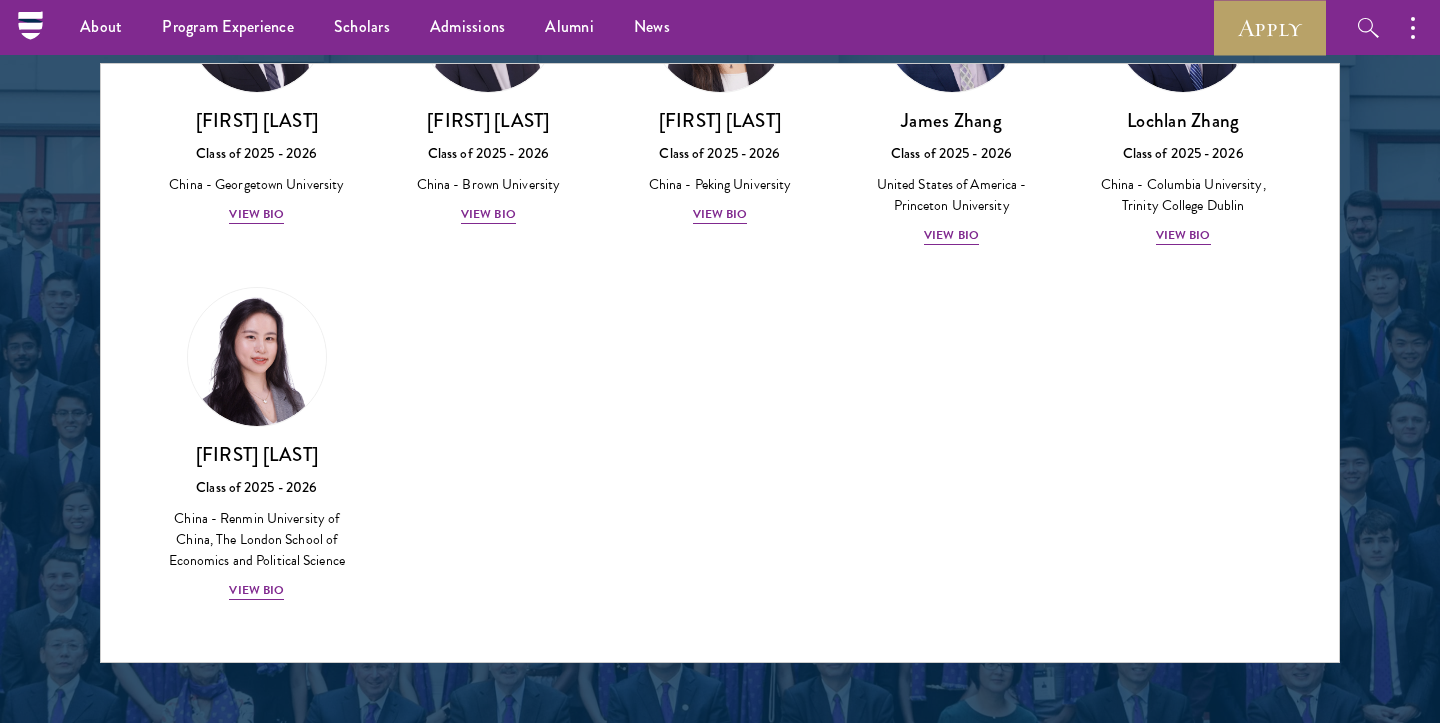 scroll, scrollTop: 9751, scrollLeft: 0, axis: vertical 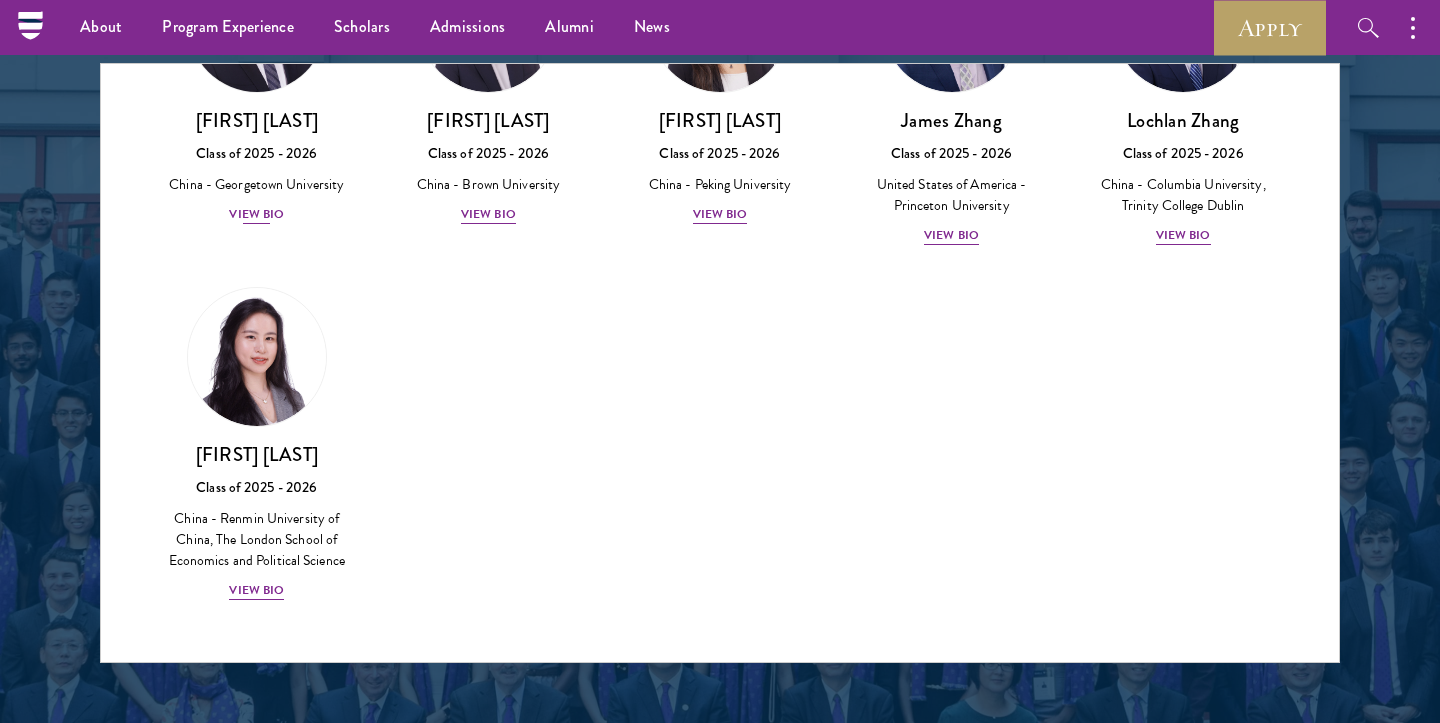 click on "View Bio" at bounding box center [256, 214] 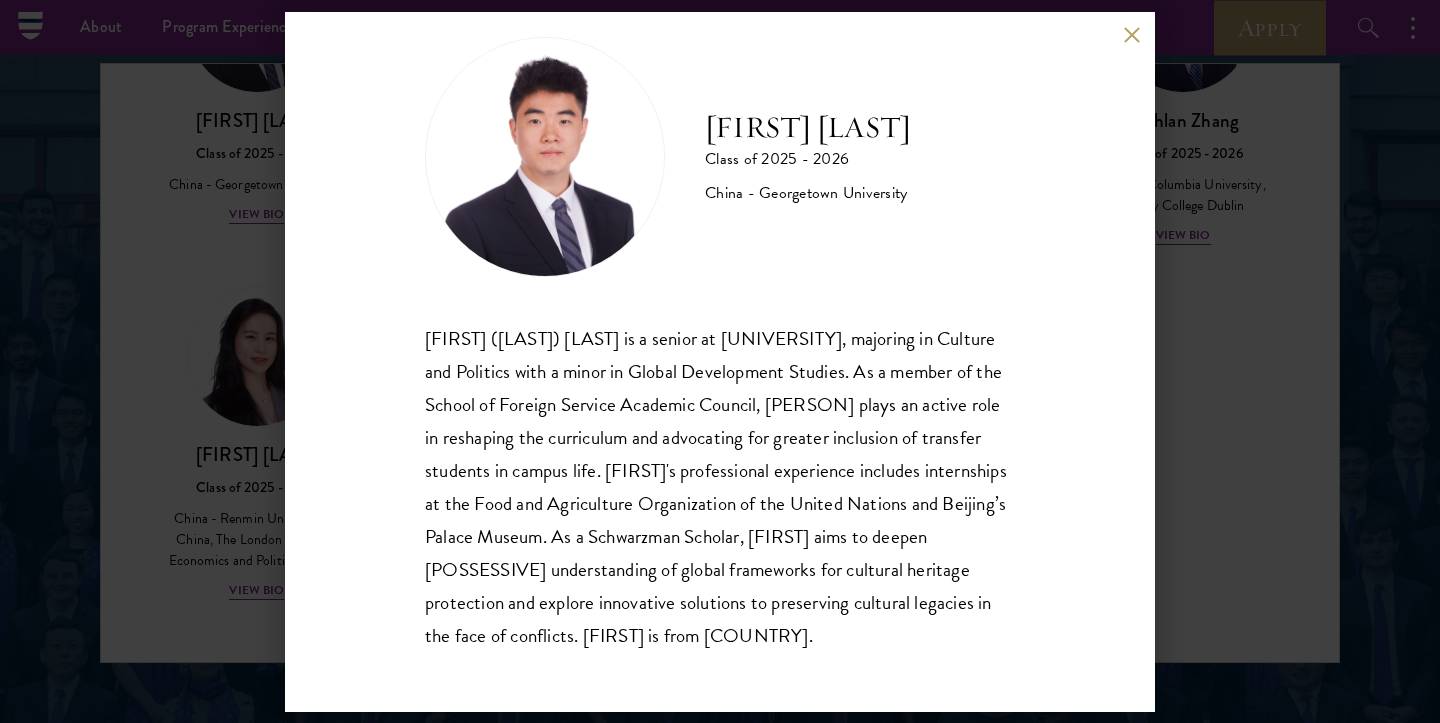 scroll, scrollTop: 35, scrollLeft: 0, axis: vertical 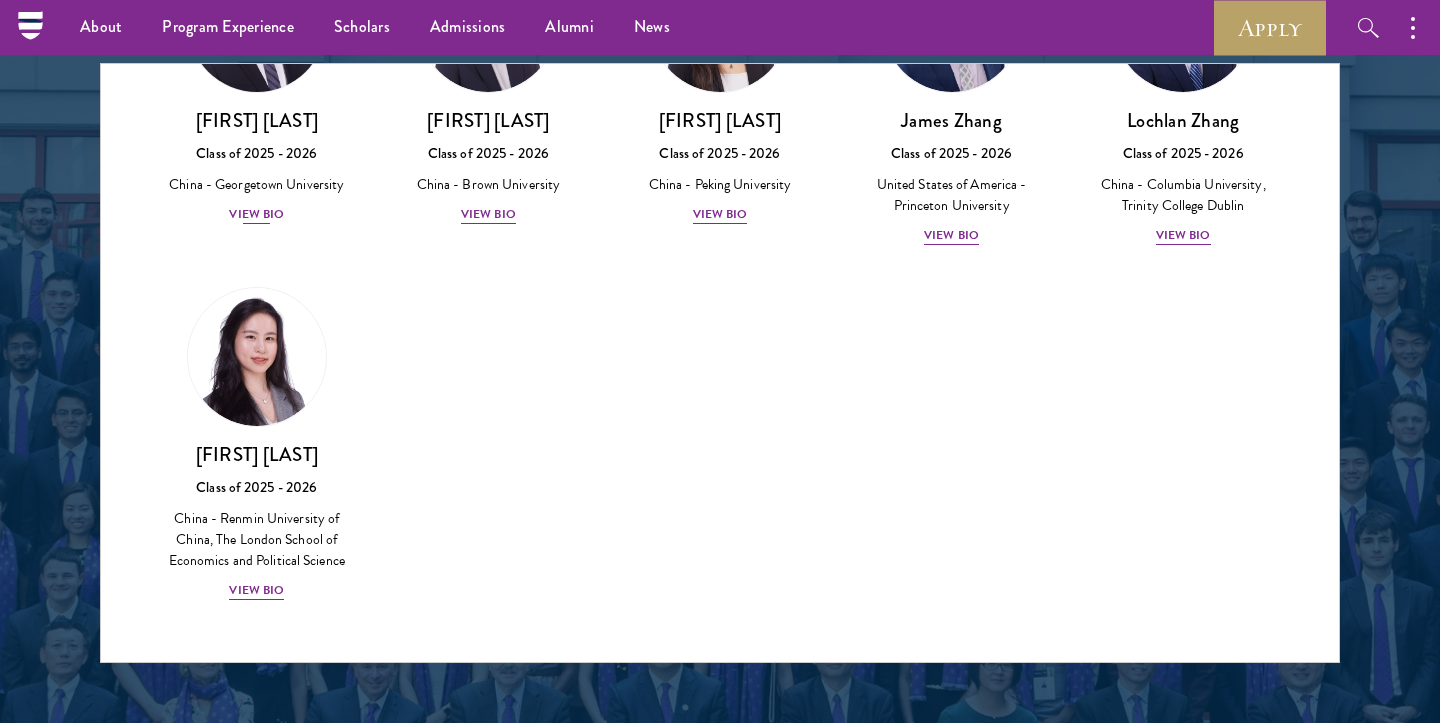 click on "View Bio" at bounding box center (256, 214) 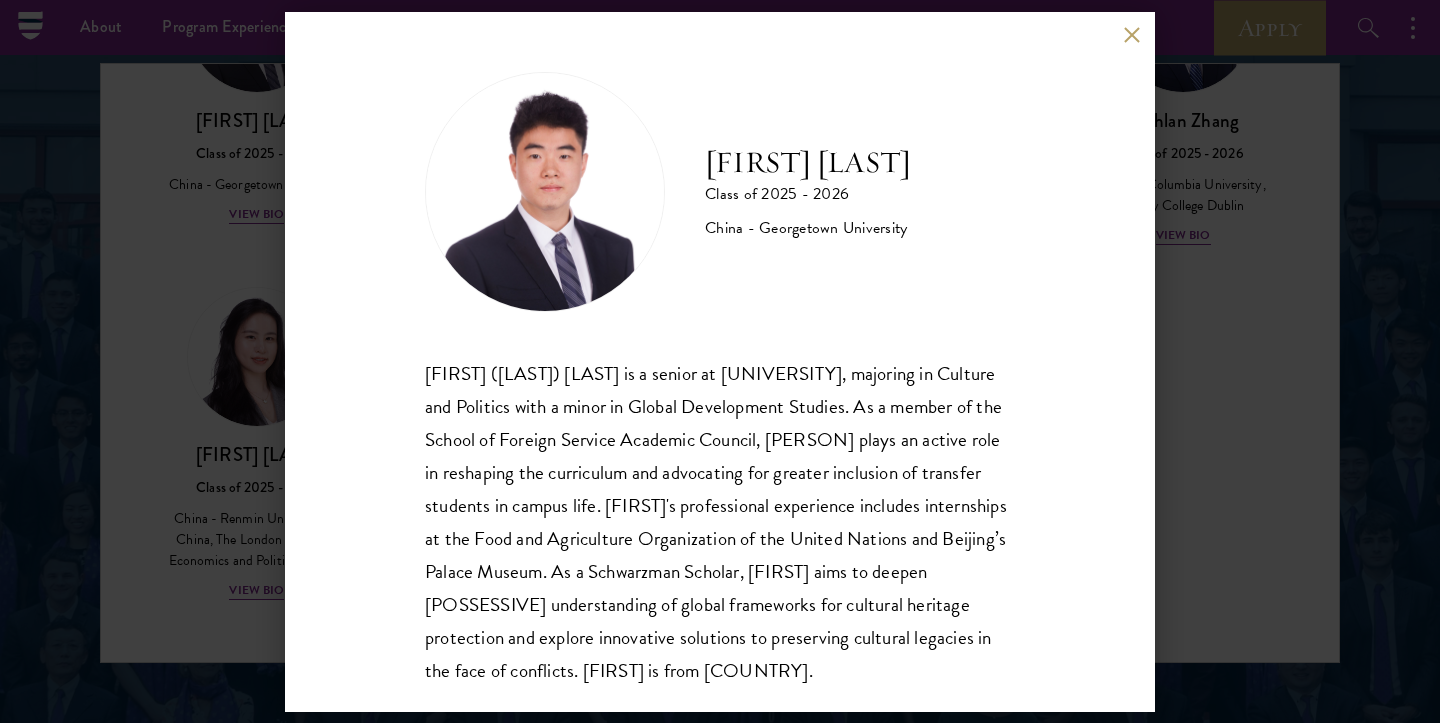 click on "[FIRST] [LAST]
Class of 2025 - 2026
[COUNTRY] - [UNIVERSITY]
Zhou ([FIRST]) [LAST] is a senior at [UNIVERSITY], majoring in Culture and Politics with a minor in Global Development Studies. As a member of the School of Foreign Service Academic Council, he plays an active role in reshaping the curriculum and advocating for greater inclusion of transfer students in campus life. Zhou’s professional experience includes internships at the Food and Agriculture Organization of the United Nations and Beijing’s Palace Museum. As a Schwarzman Scholar, Zhou aims to deepen his understanding of global frameworks for cultural heritage protection and explore innovative solutions to preserving cultural legacies in the face of conflicts. Zhou is from [COUNTRY]." at bounding box center [720, 361] 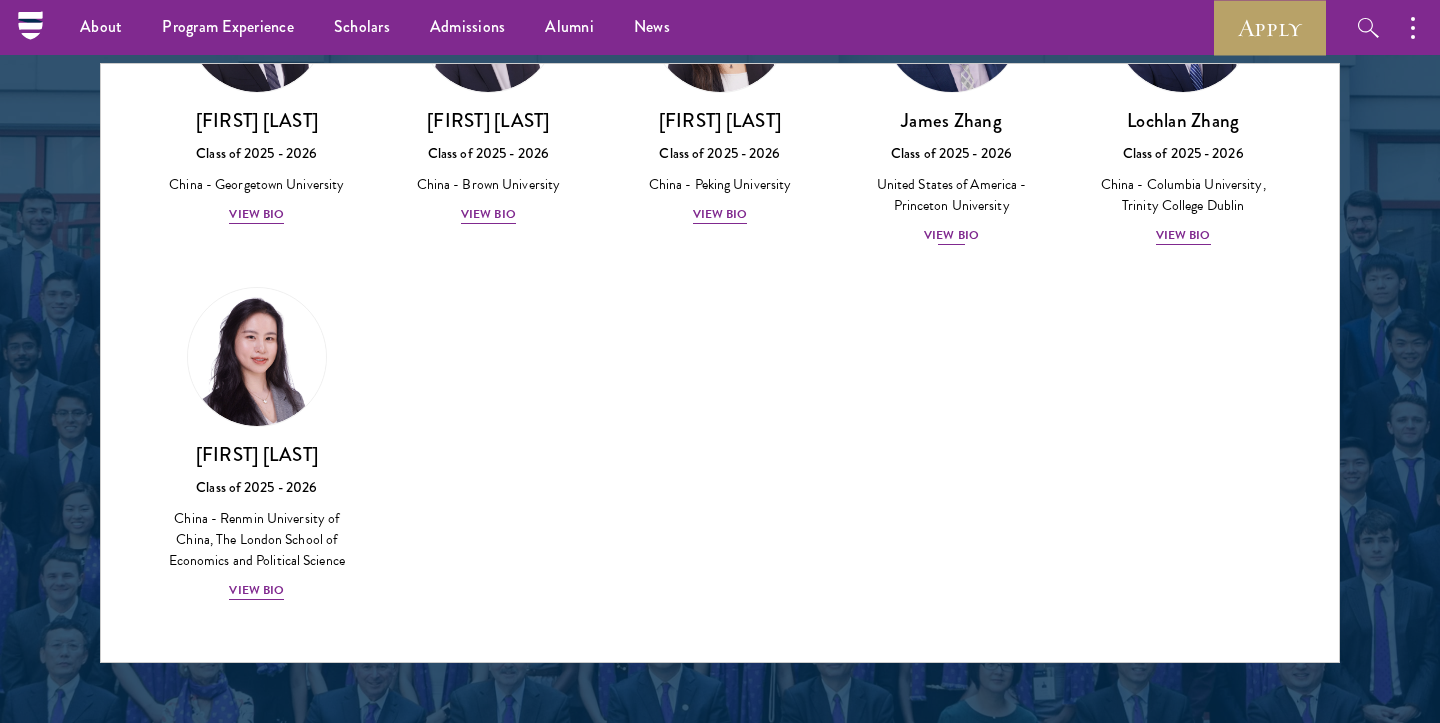 click on "View Bio" at bounding box center [951, 235] 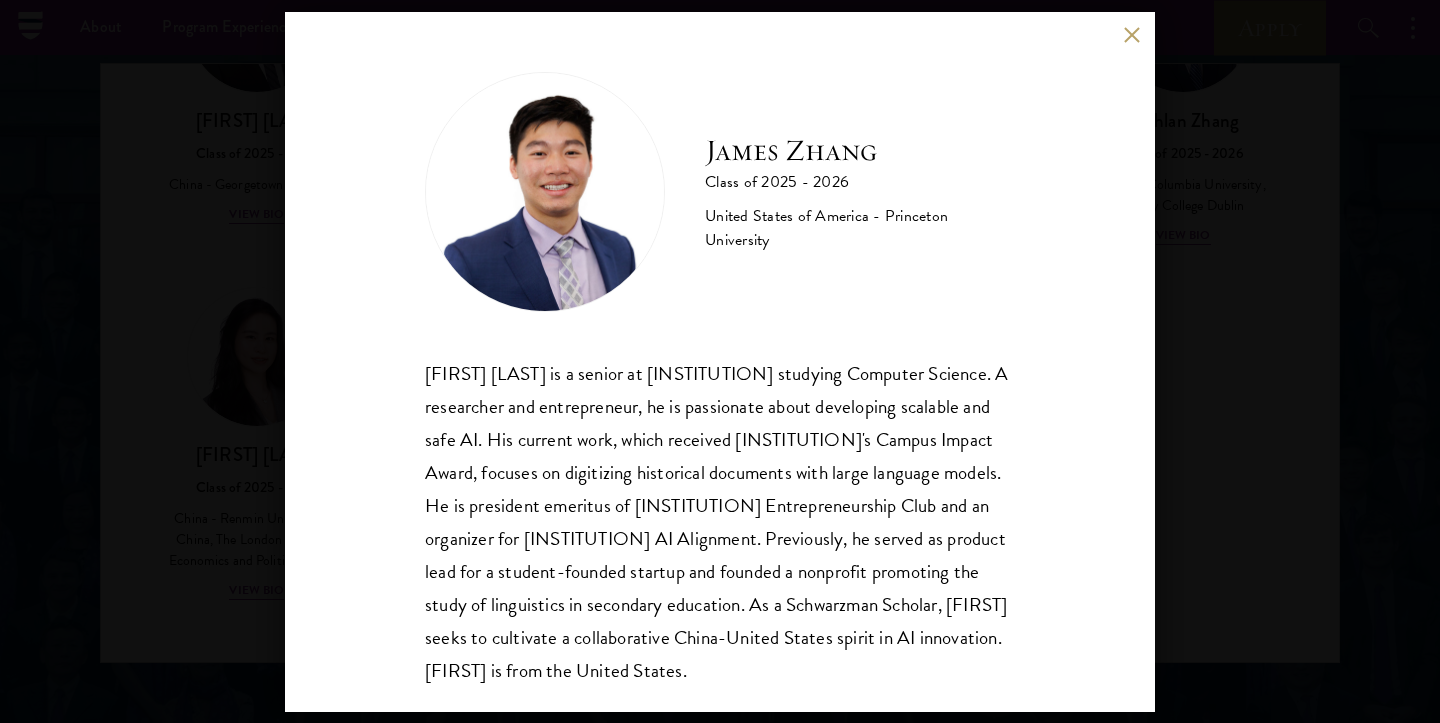 click on "[FIRST] [LAST] is a senior at [UNIVERSITY] studying Computer Science. A researcher and entrepreneur, he is passionate about developing scalable and safe AI. His current work, which received [UNIVERSITY]'s Campus Impact Award, focuses on digitizing historical documents with large language models. He is president emeritus of [UNIVERSITY] Entrepreneurship Club and an organizer for [UNIVERSITY] AI Alignment. Previously, he served as product lead for a student-founded startup and founded a nonprofit promoting the study of linguistics in secondary education. As a Schwarzman Scholar, [FIRST] seeks to cultivate a collaborative [COUNTRY]-[COUNTRY] spirit in AI innovation. [FIRST] is from the [COUNTRY]." at bounding box center [720, 361] 